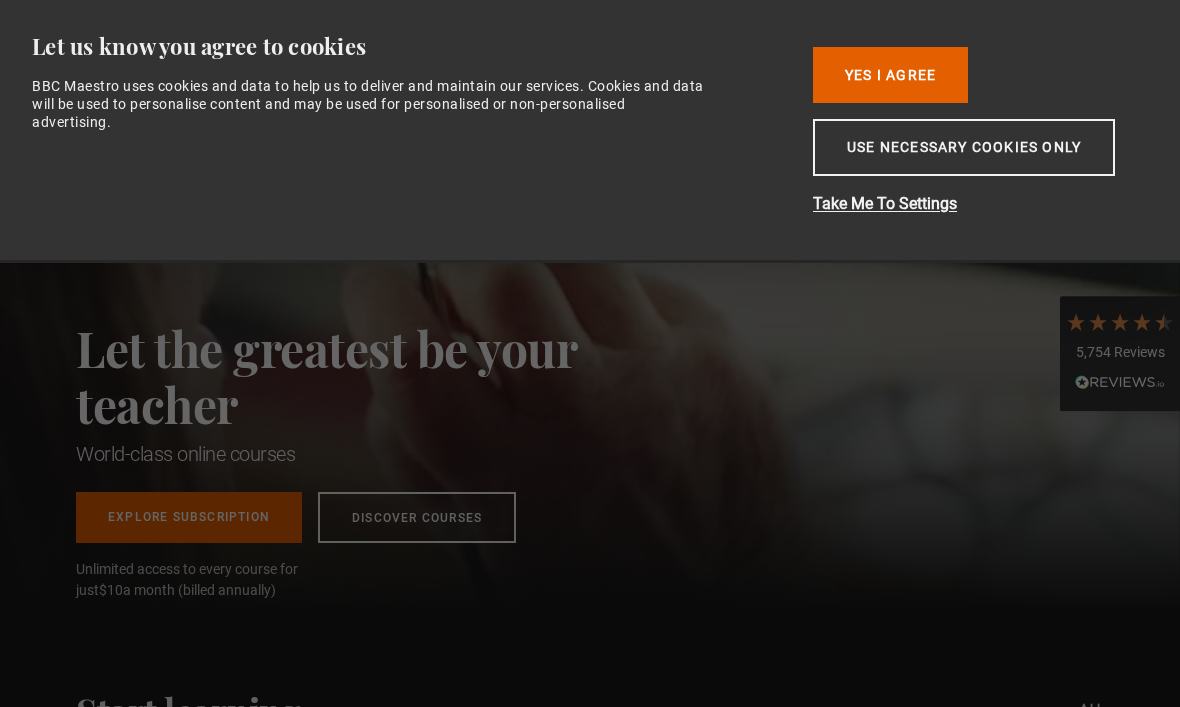 scroll, scrollTop: 0, scrollLeft: 0, axis: both 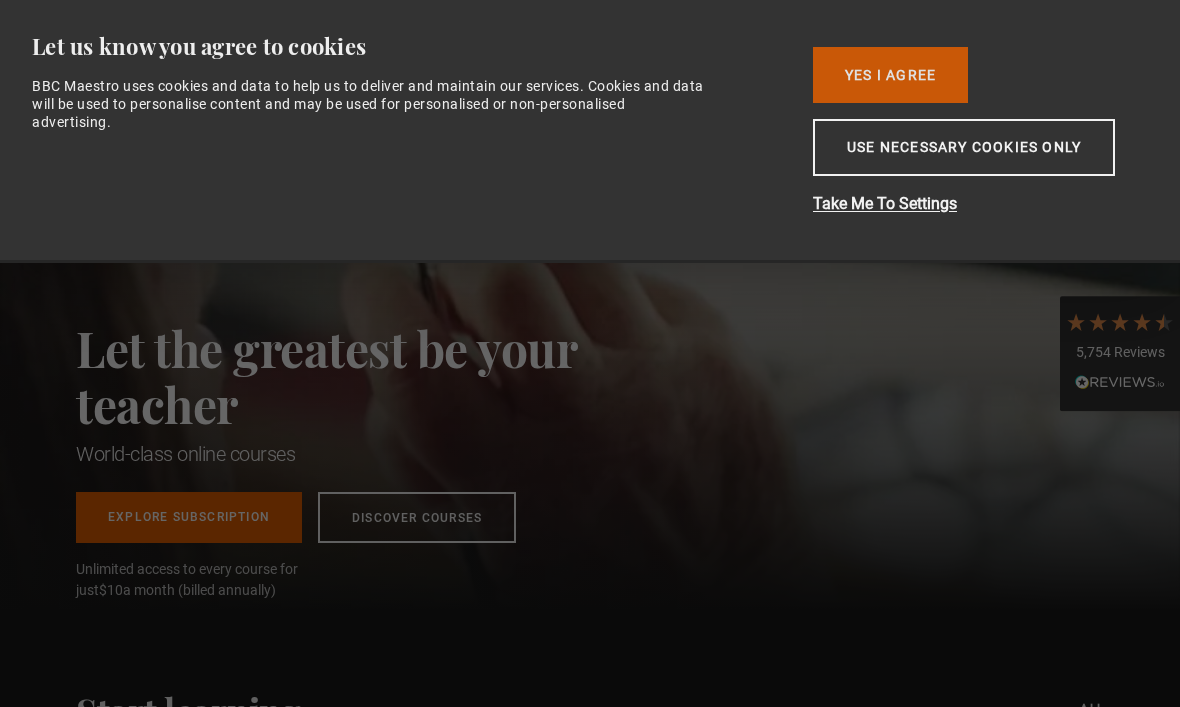 click on "Yes I Agree" at bounding box center (890, 75) 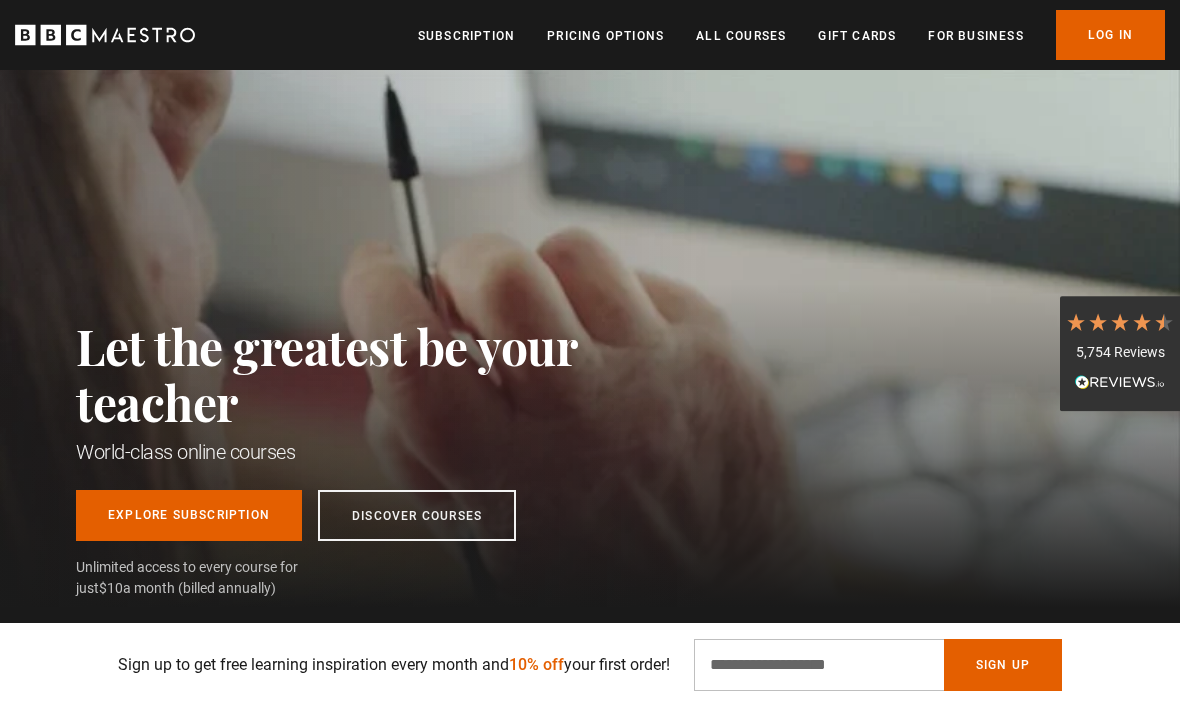 scroll, scrollTop: 0, scrollLeft: 0, axis: both 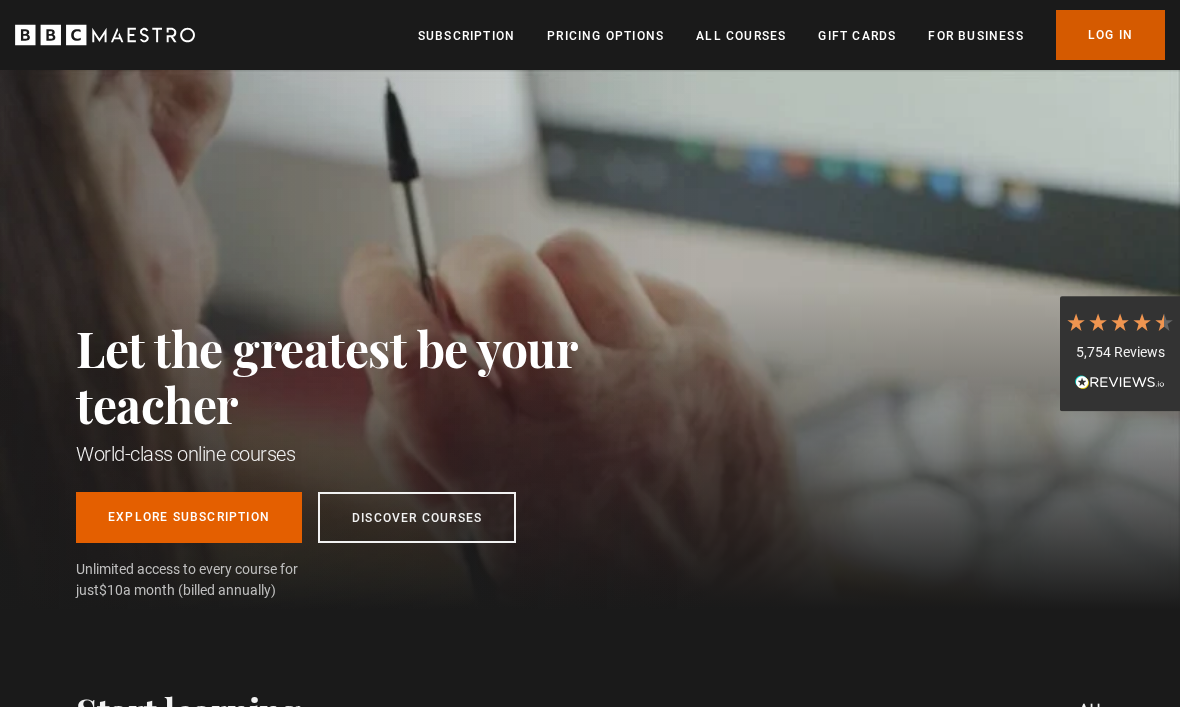 click on "Log In" at bounding box center (1110, 35) 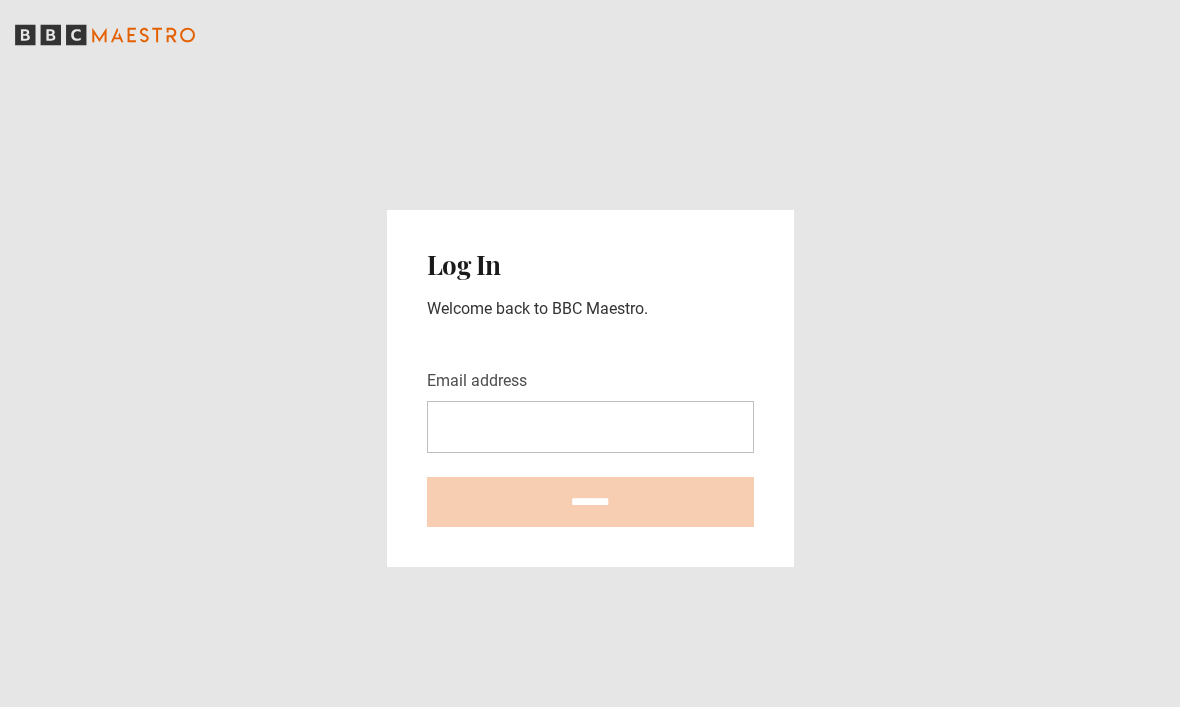 scroll, scrollTop: 0, scrollLeft: 0, axis: both 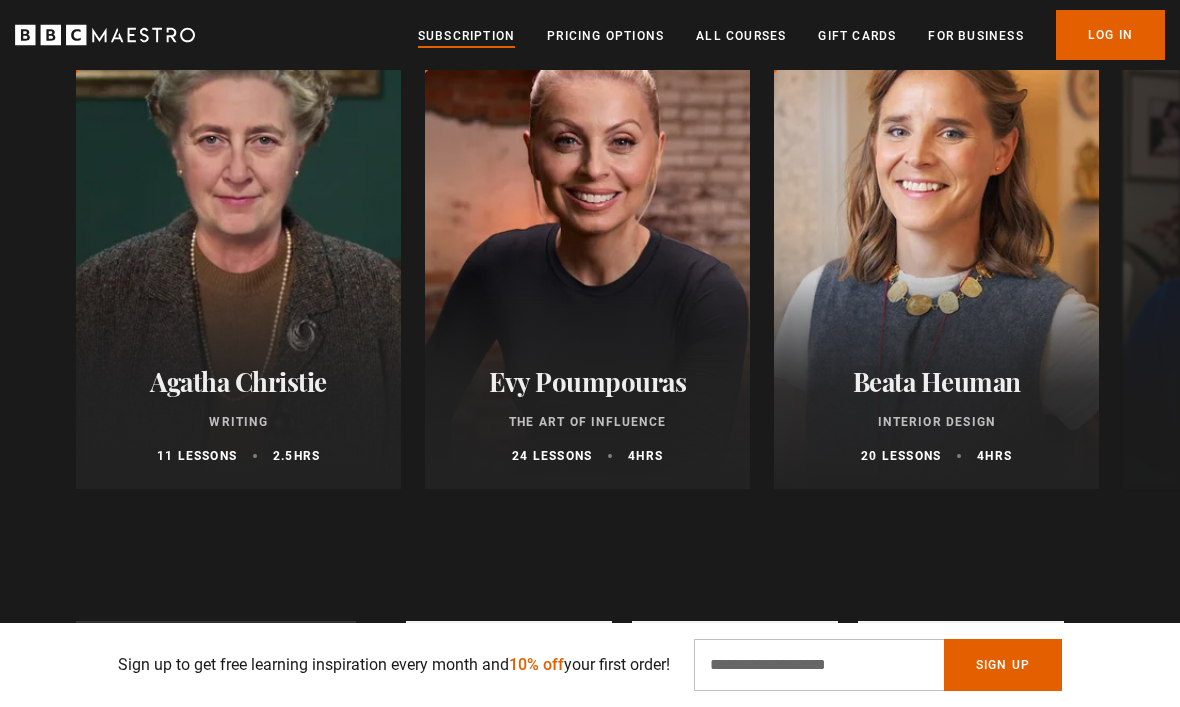 click on "Subscription" at bounding box center [466, 36] 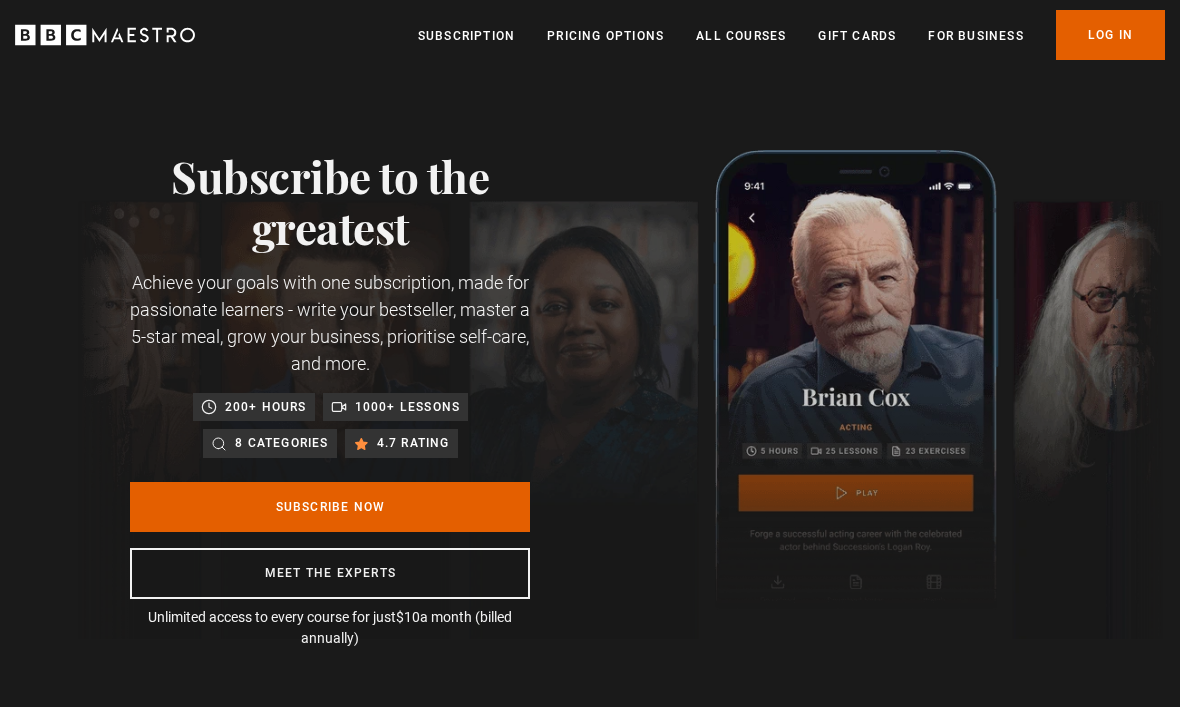 scroll, scrollTop: 0, scrollLeft: 0, axis: both 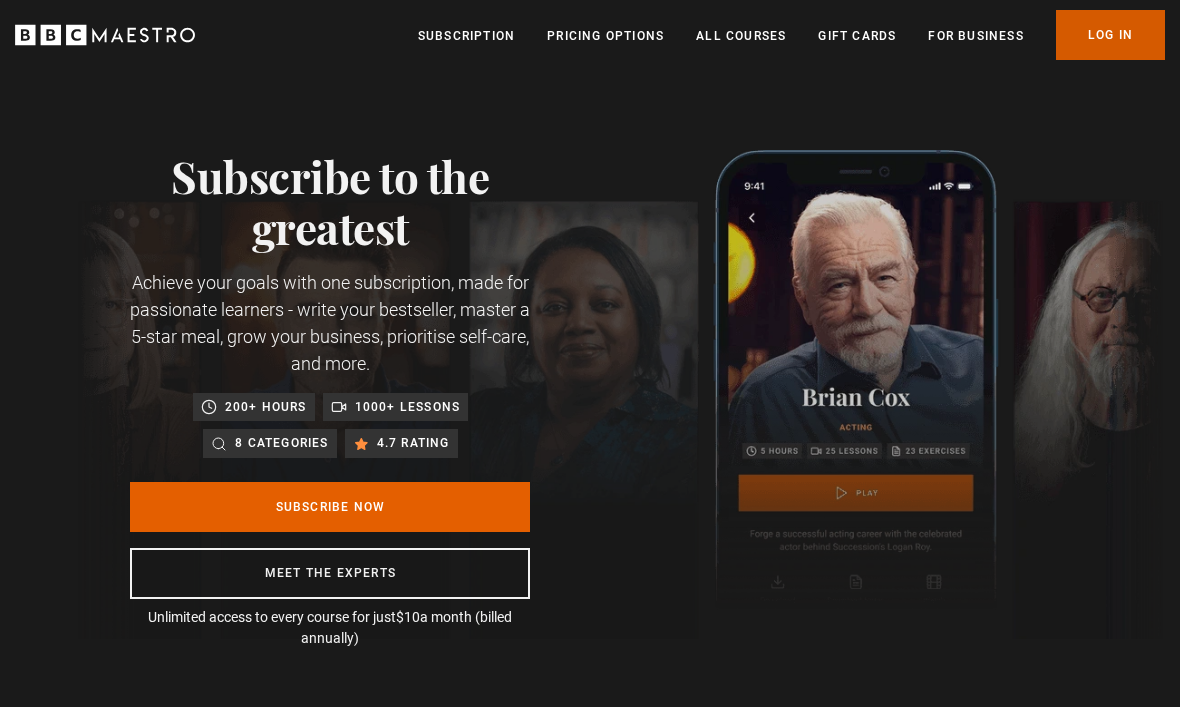 click on "Log In" at bounding box center (1110, 35) 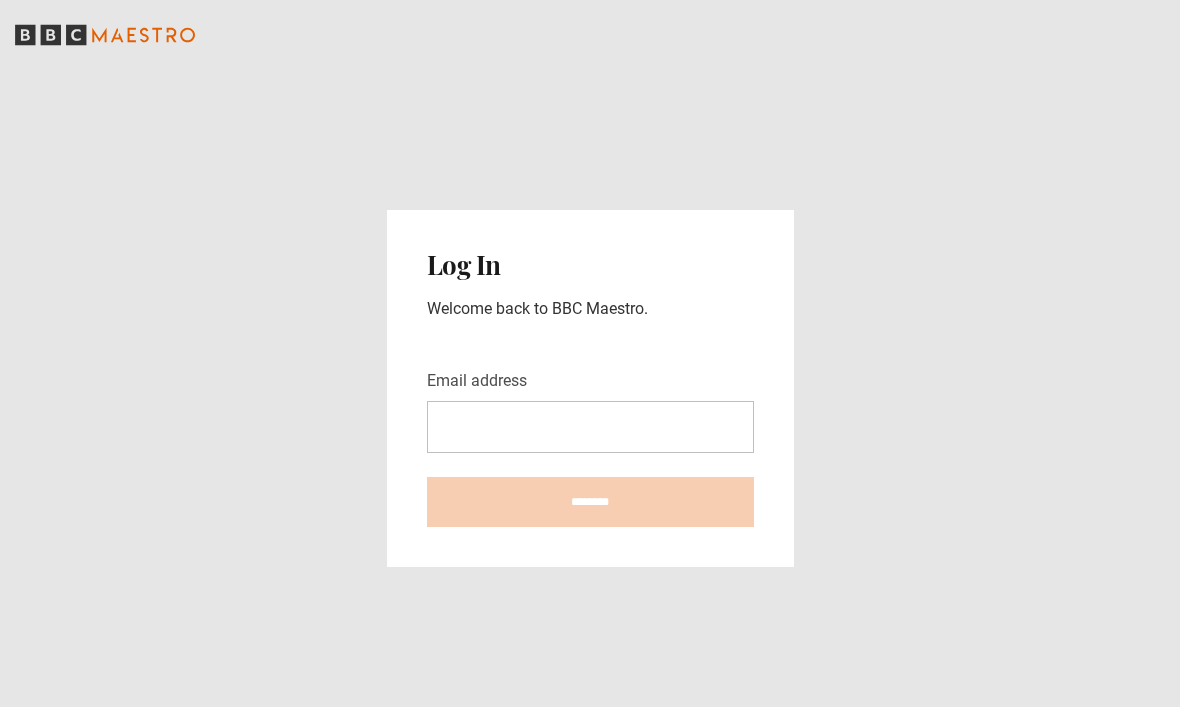 scroll, scrollTop: 0, scrollLeft: 0, axis: both 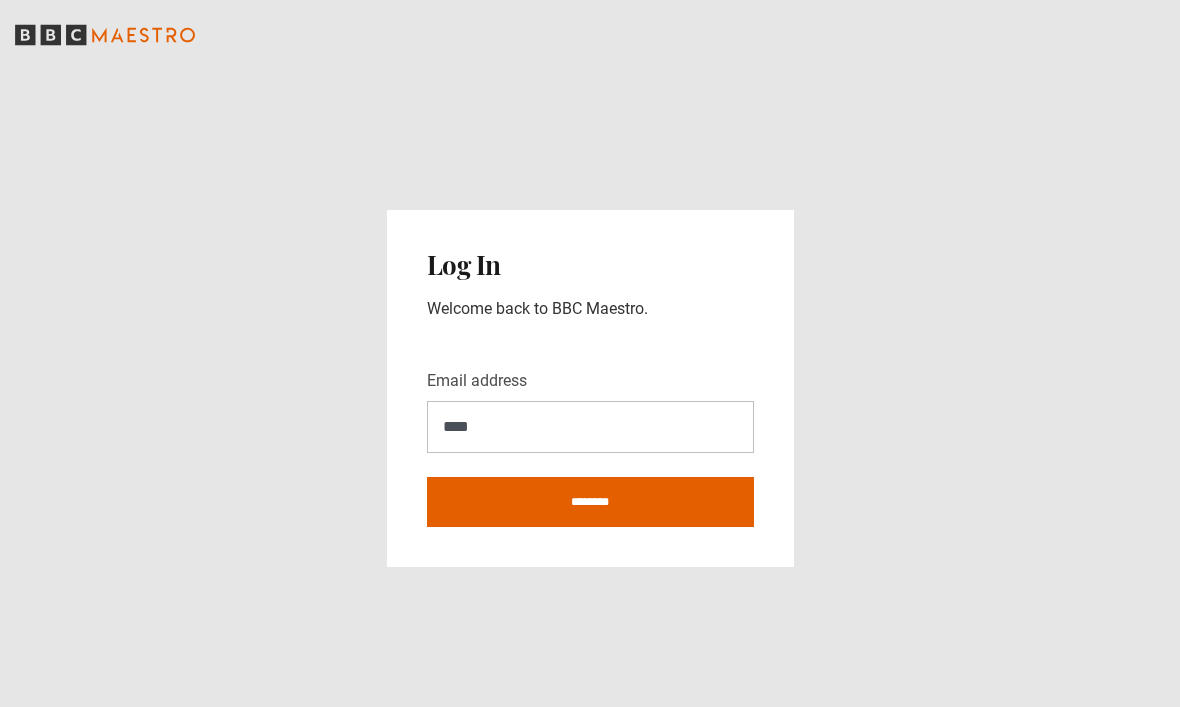 type on "*****" 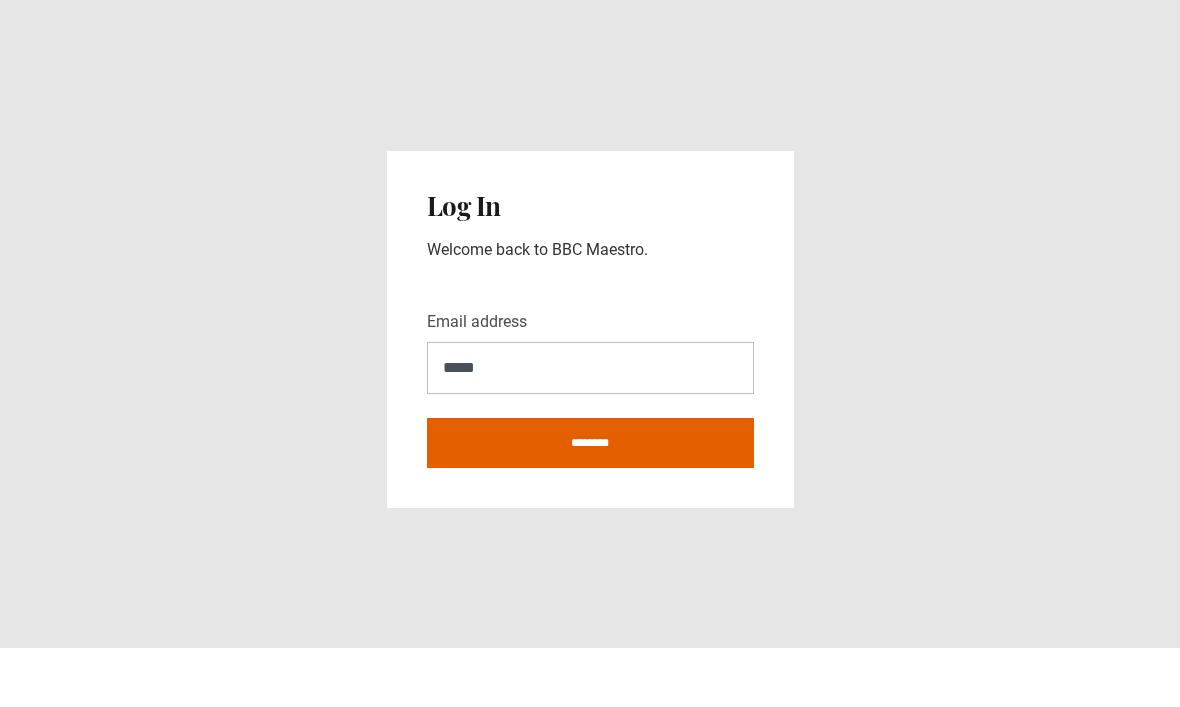 scroll, scrollTop: 67, scrollLeft: 0, axis: vertical 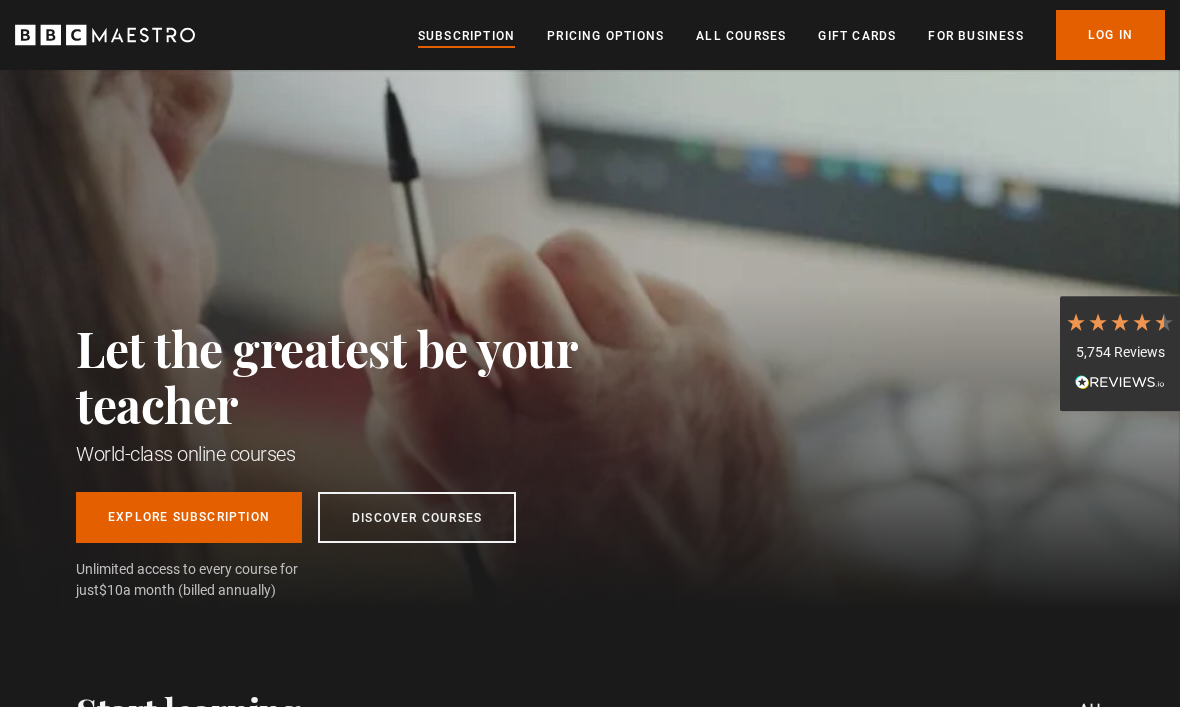 click on "Subscription" at bounding box center [466, 36] 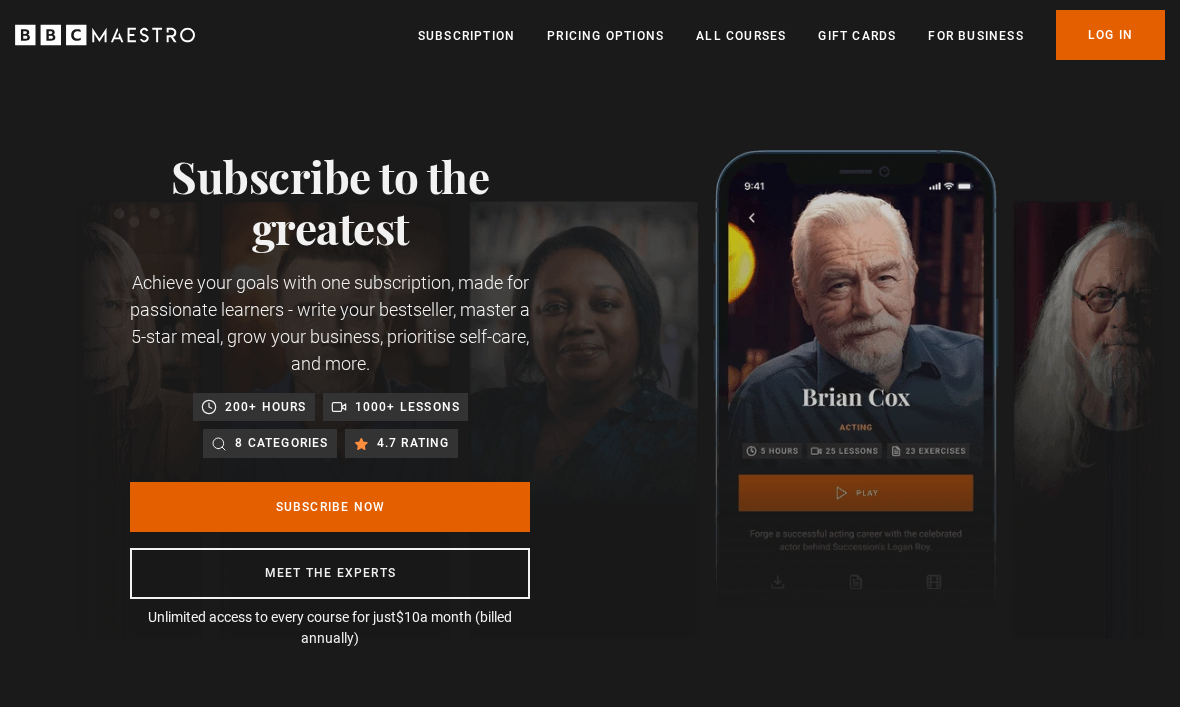 scroll, scrollTop: 0, scrollLeft: 0, axis: both 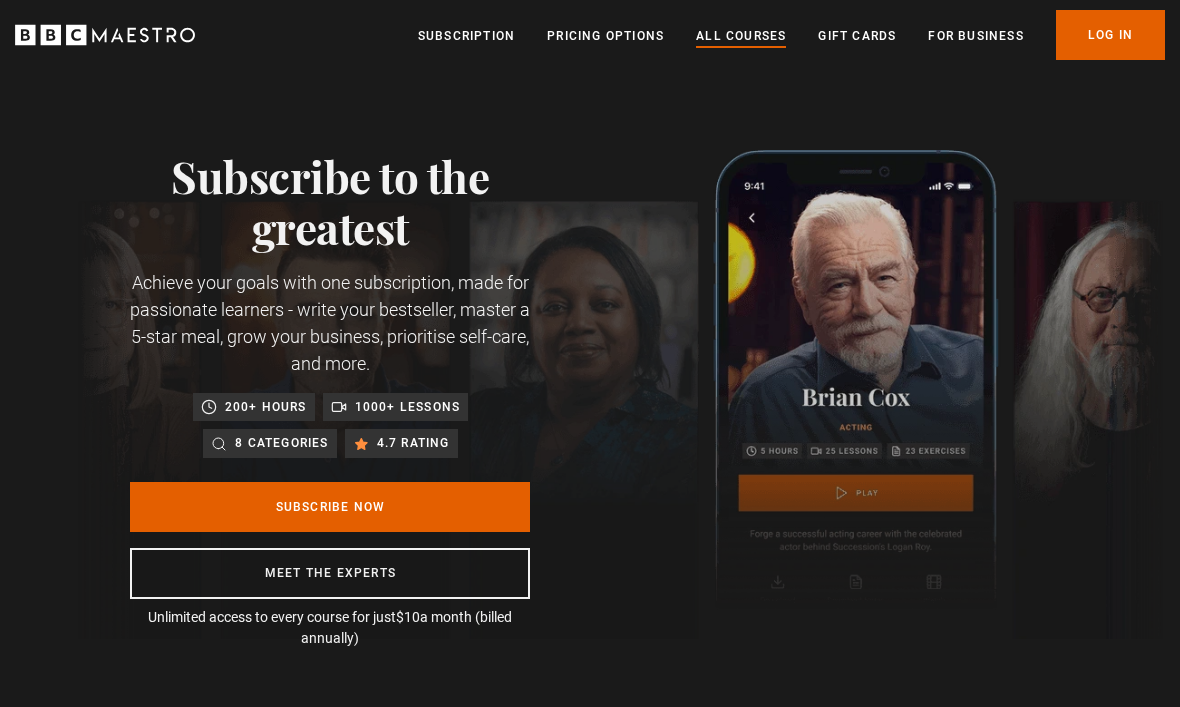 click on "All Courses" at bounding box center [741, 36] 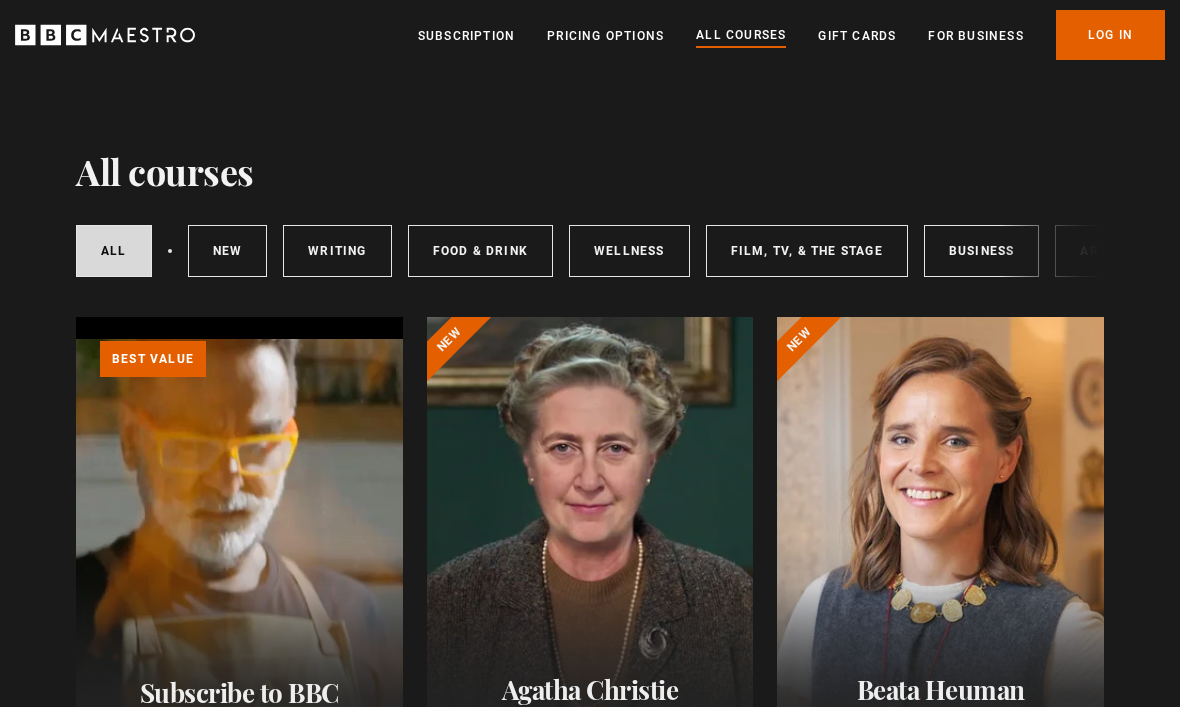 scroll, scrollTop: 0, scrollLeft: 0, axis: both 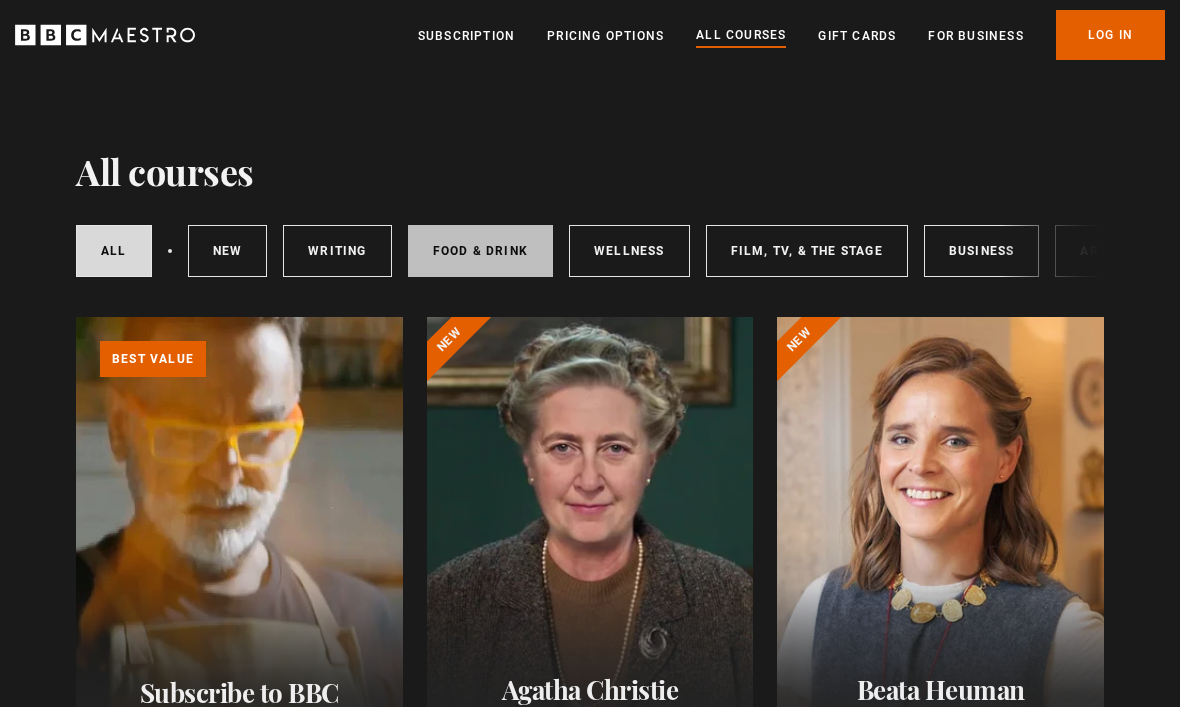 click on "Food & Drink" at bounding box center [480, 251] 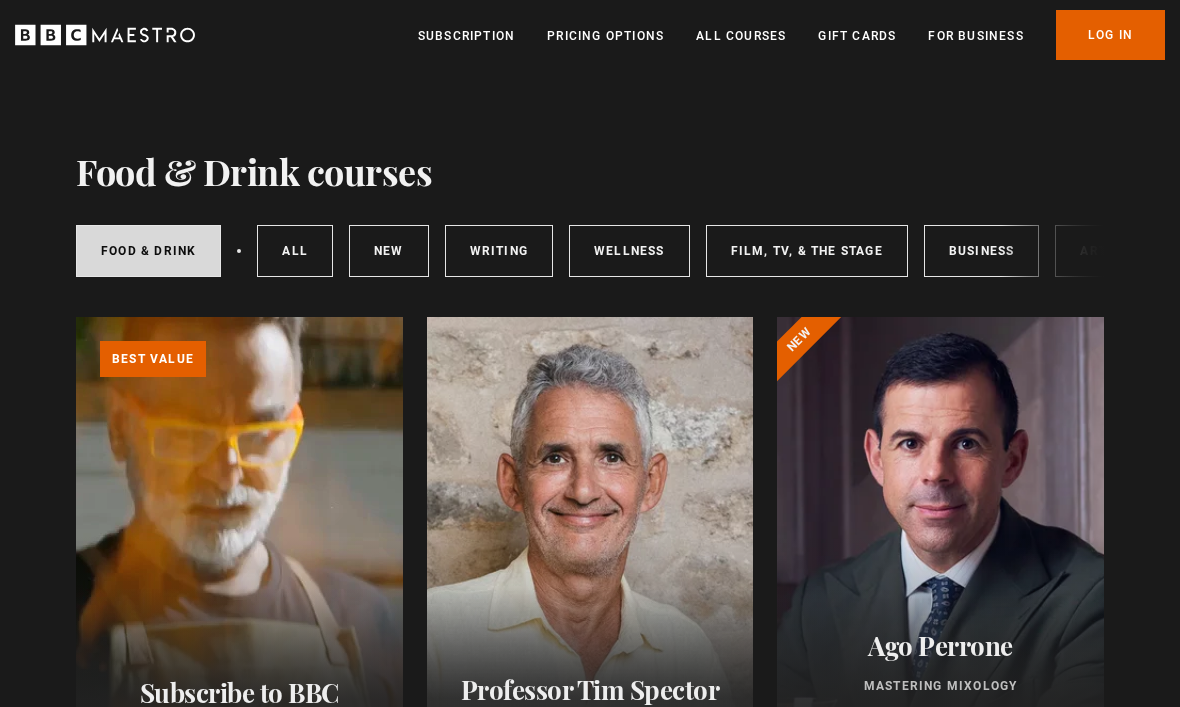 scroll, scrollTop: 0, scrollLeft: 0, axis: both 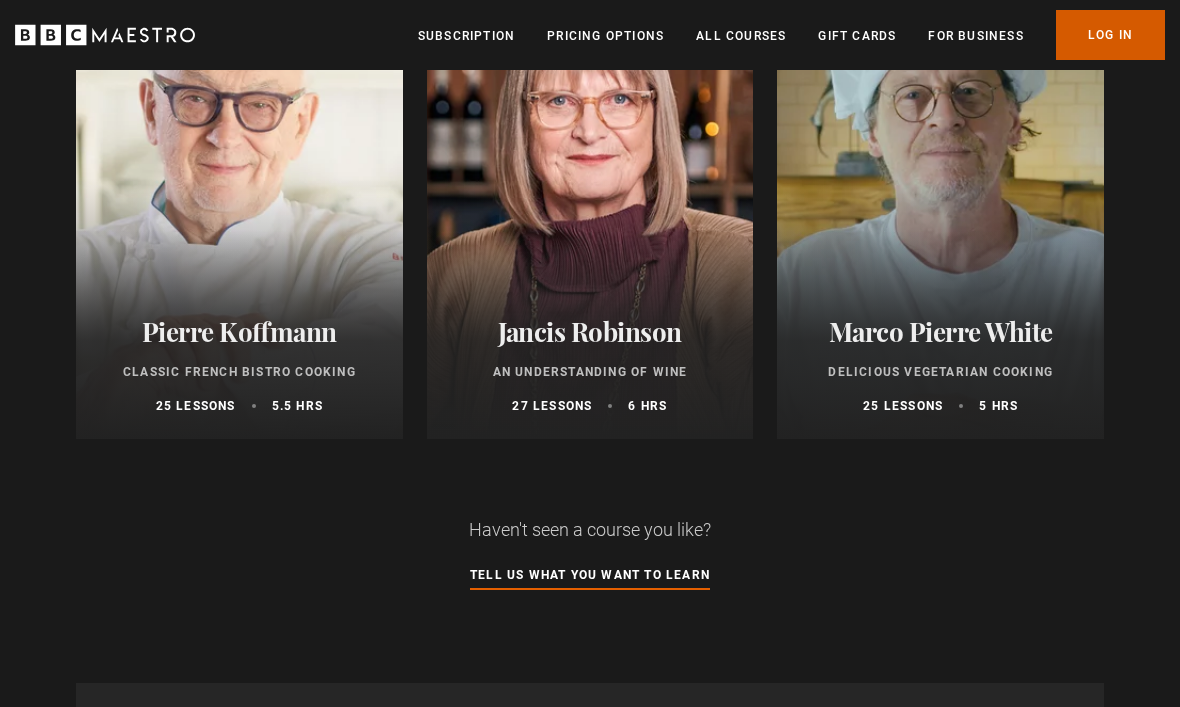 click on "Log In" at bounding box center [1110, 35] 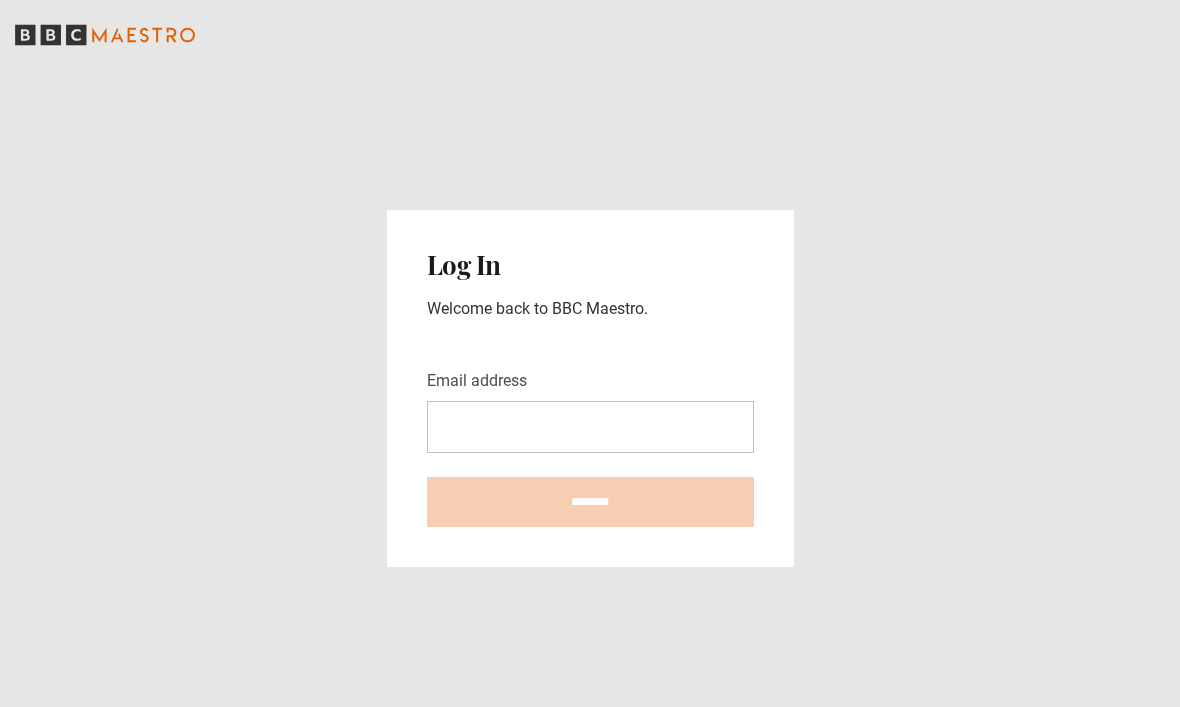 scroll, scrollTop: 0, scrollLeft: 0, axis: both 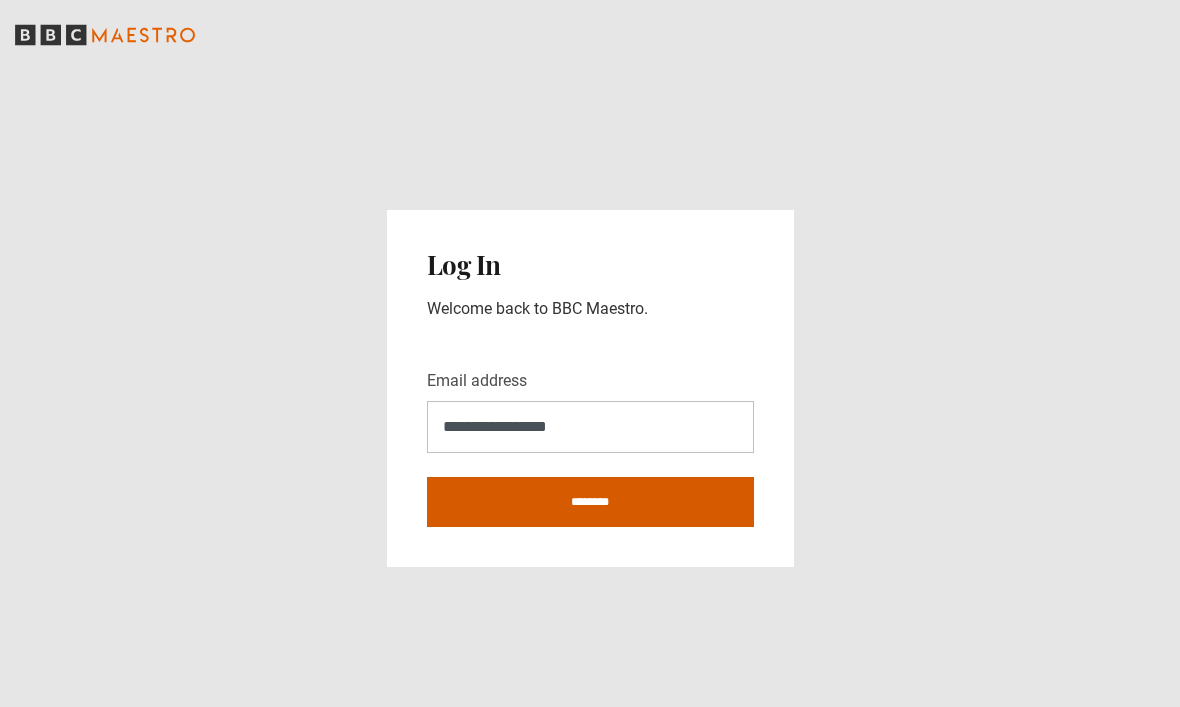 type on "**********" 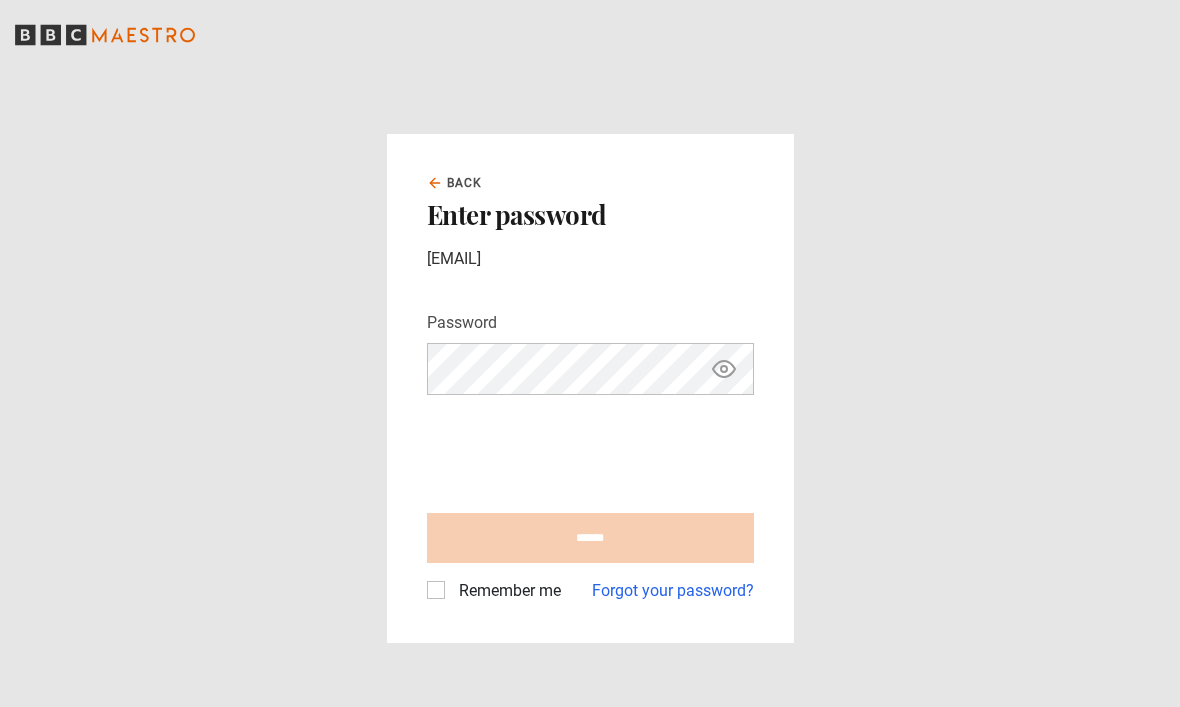 scroll, scrollTop: 0, scrollLeft: 0, axis: both 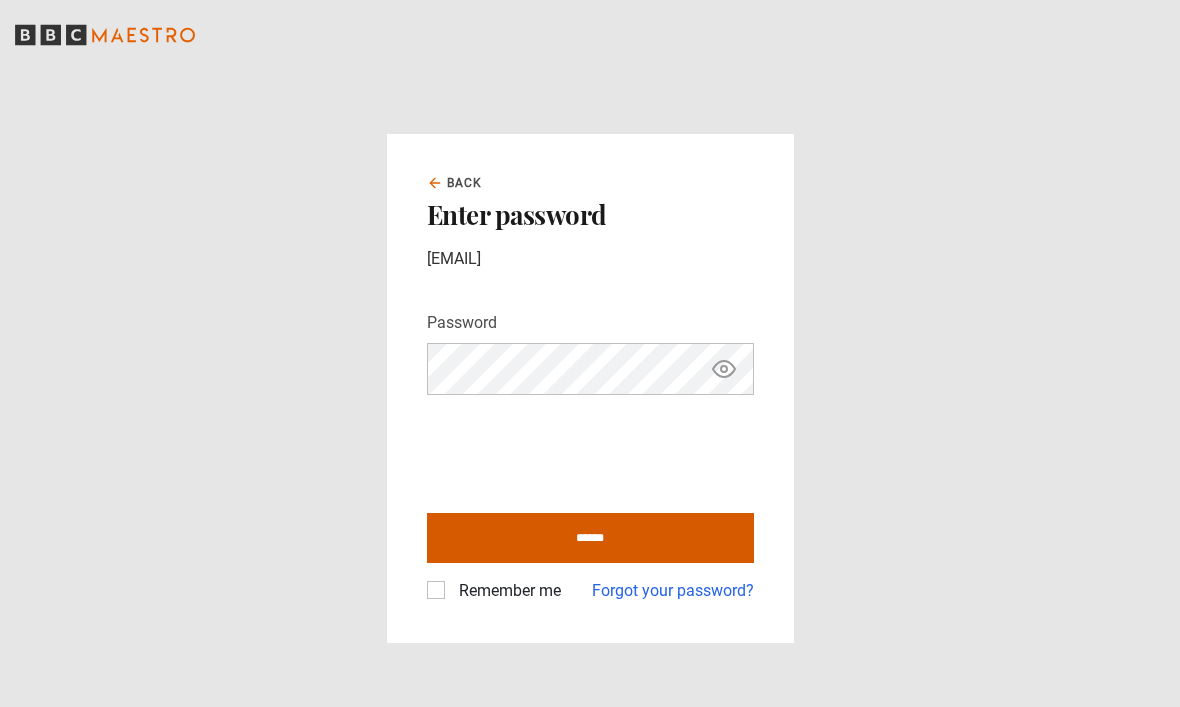 click on "******" at bounding box center (590, 538) 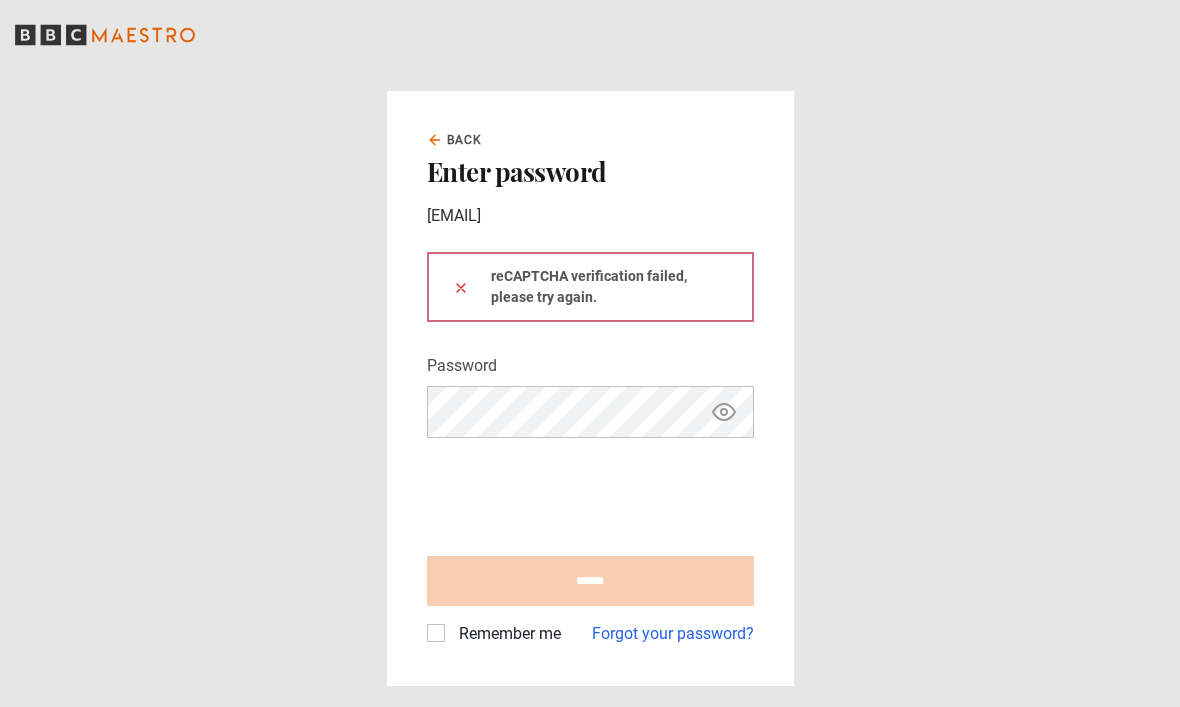 scroll, scrollTop: 0, scrollLeft: 0, axis: both 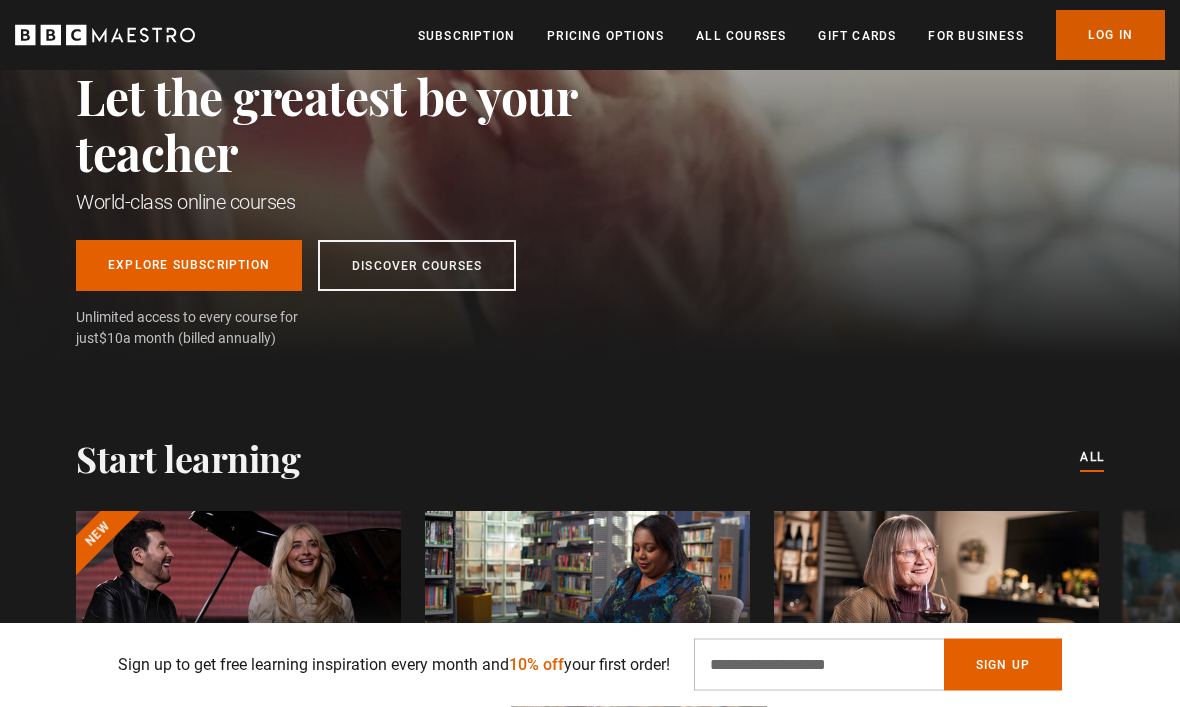 click on "Log In" at bounding box center (1110, 35) 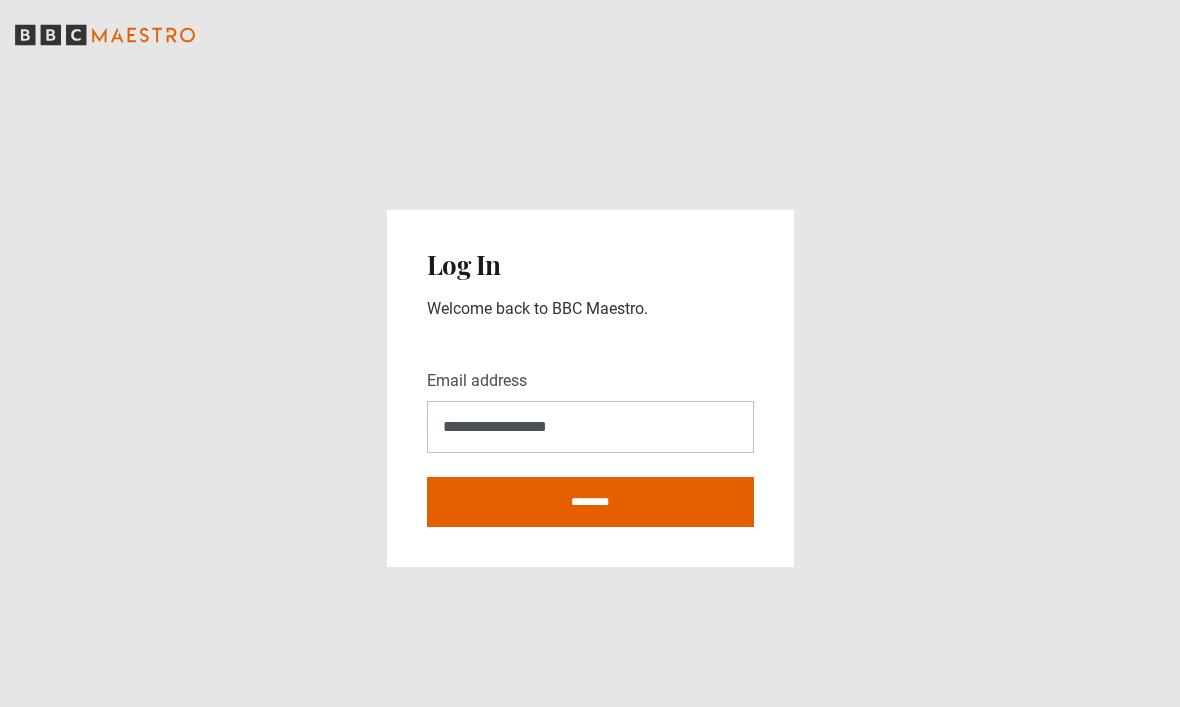 scroll, scrollTop: 0, scrollLeft: 0, axis: both 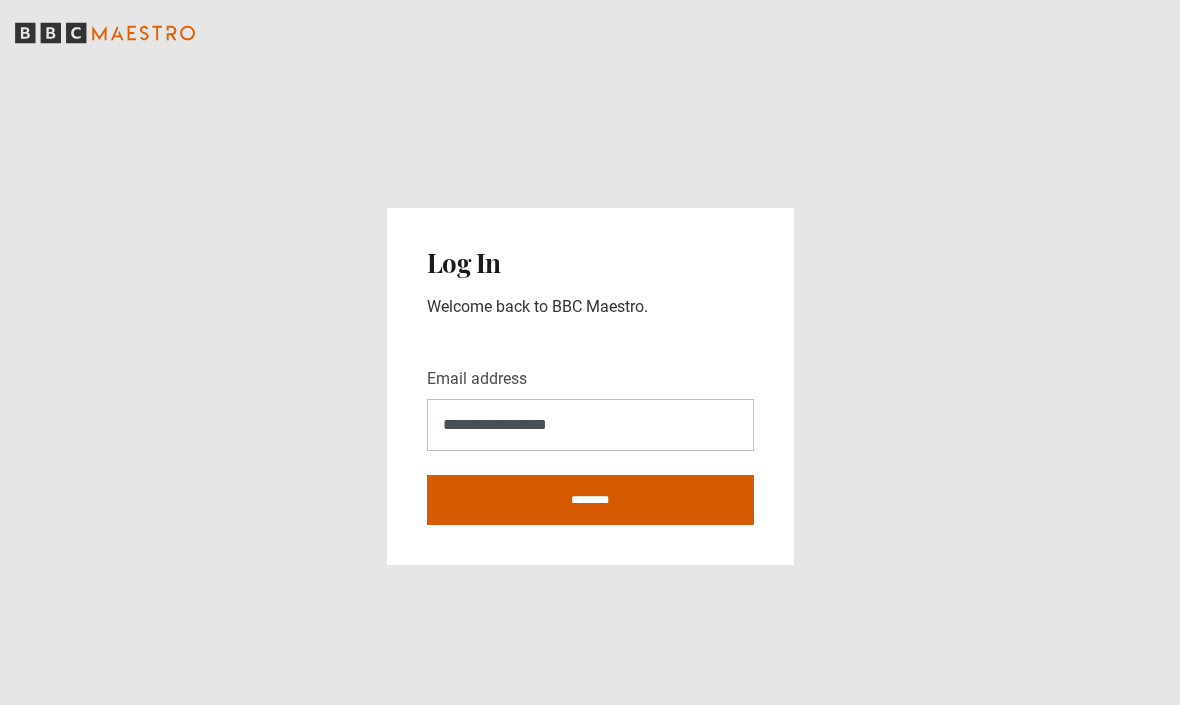click on "********" at bounding box center (590, 502) 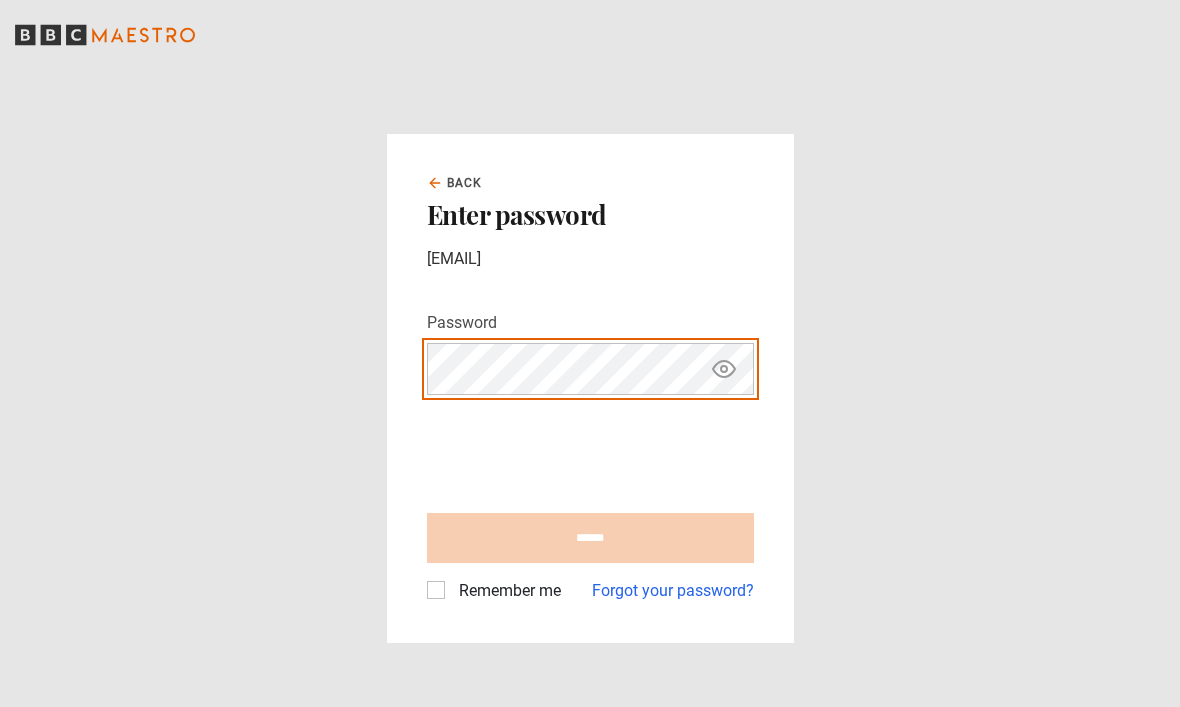 scroll, scrollTop: 0, scrollLeft: 0, axis: both 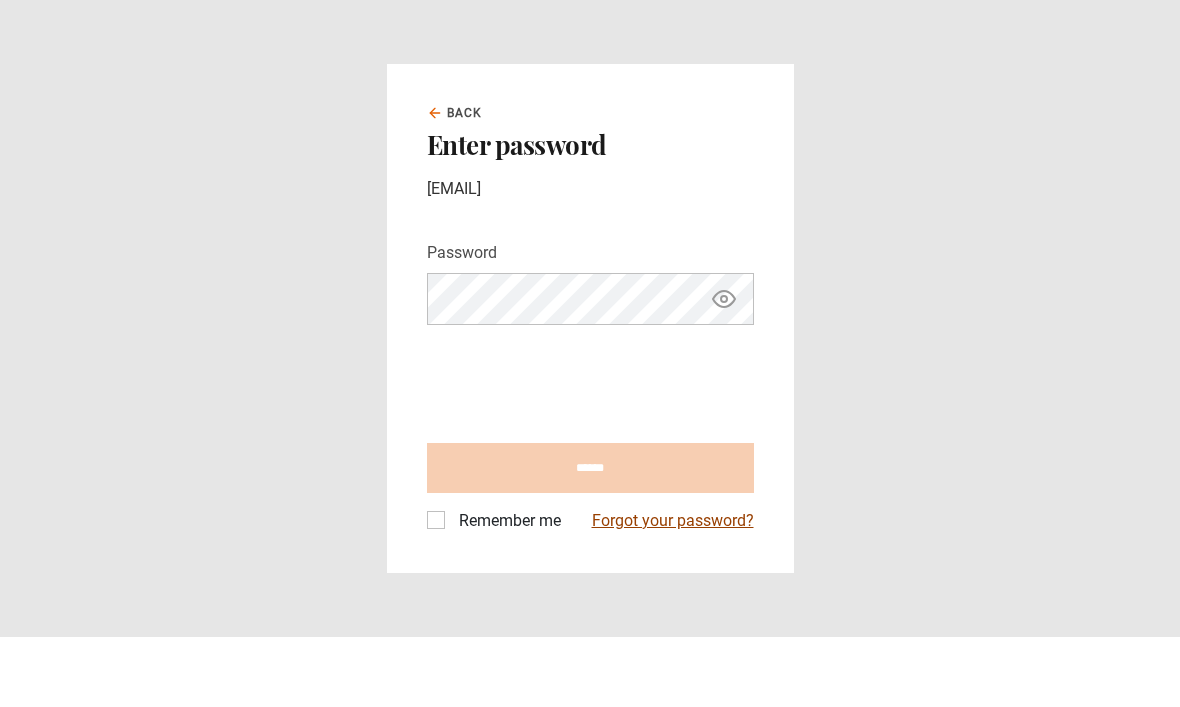 click on "Forgot your password?" at bounding box center (673, 591) 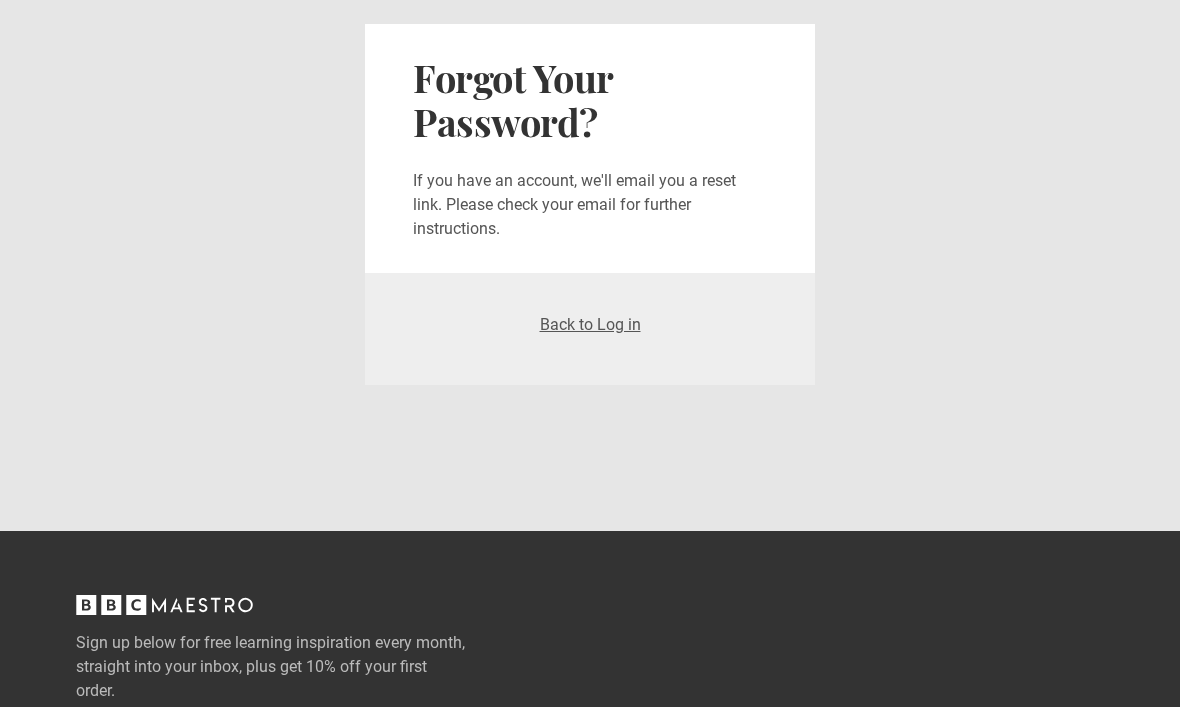 scroll, scrollTop: 0, scrollLeft: 0, axis: both 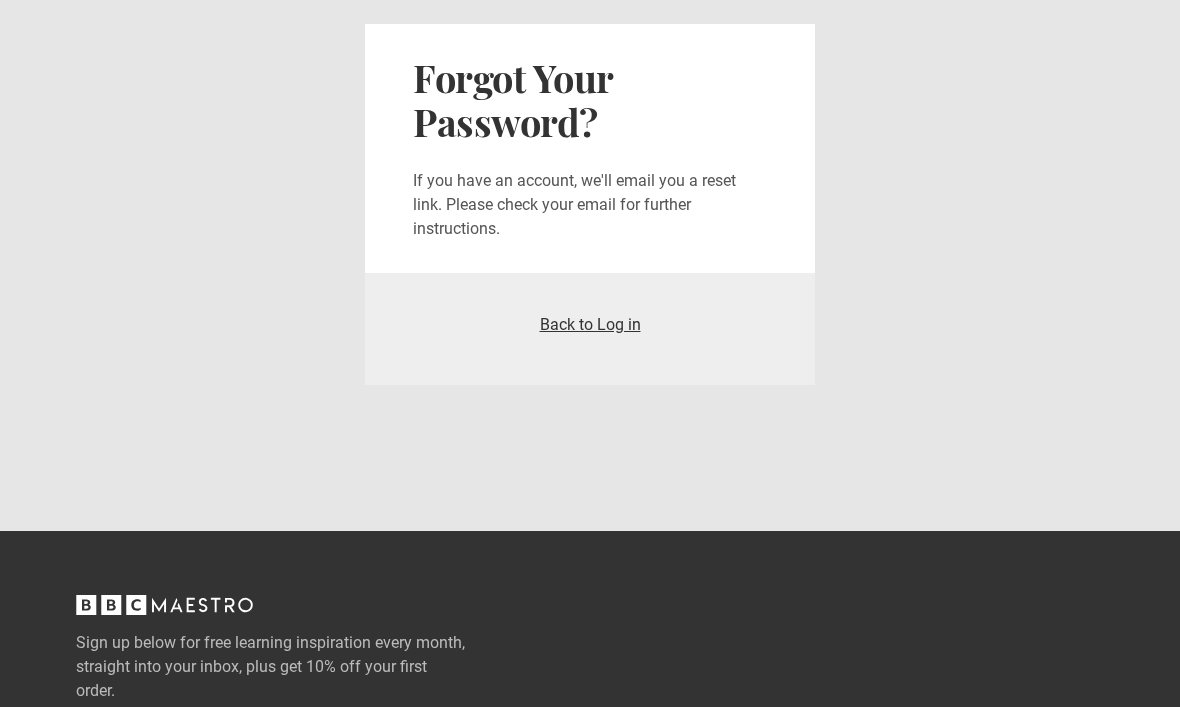 click on "Back to Log in" at bounding box center (590, 324) 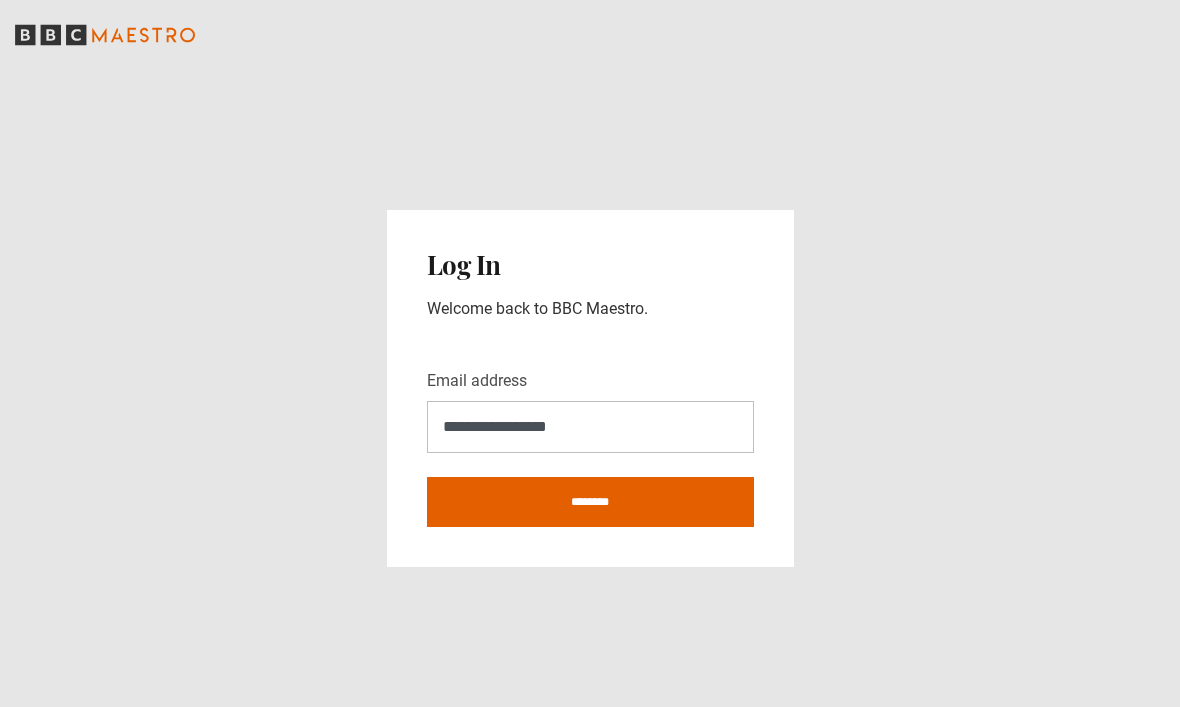scroll, scrollTop: 0, scrollLeft: 0, axis: both 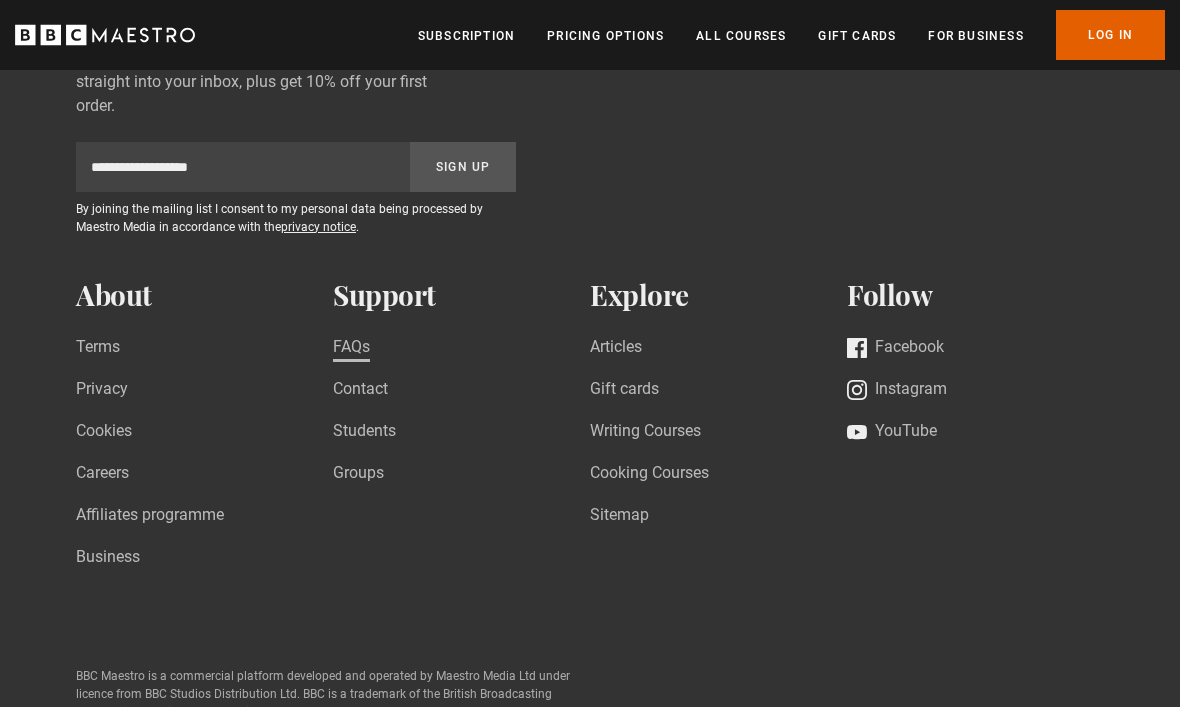 click on "FAQs" at bounding box center (351, 349) 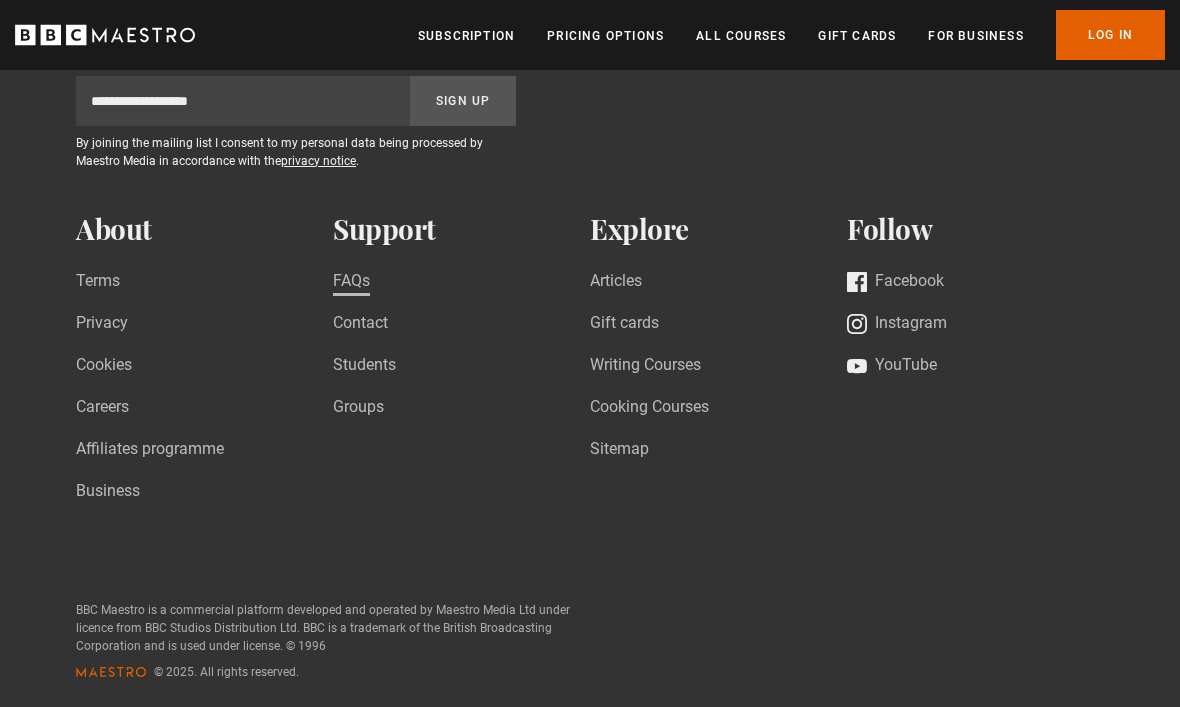 scroll, scrollTop: 0, scrollLeft: 226, axis: horizontal 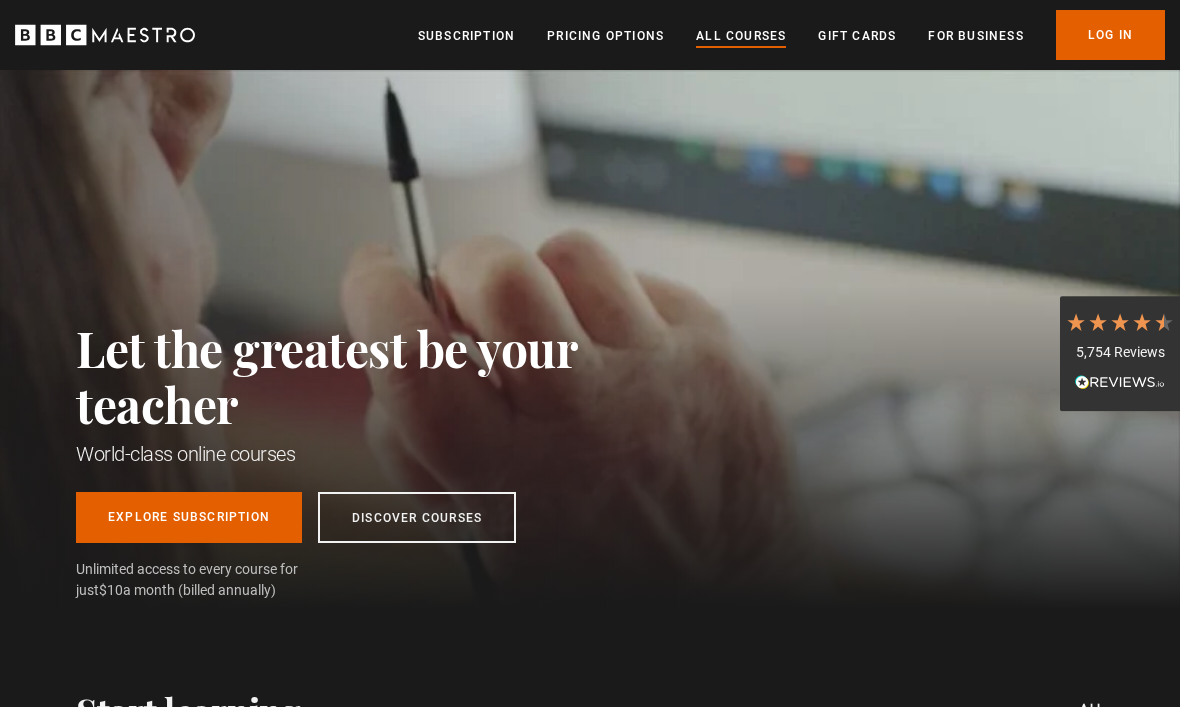 click on "All Courses" at bounding box center [741, 36] 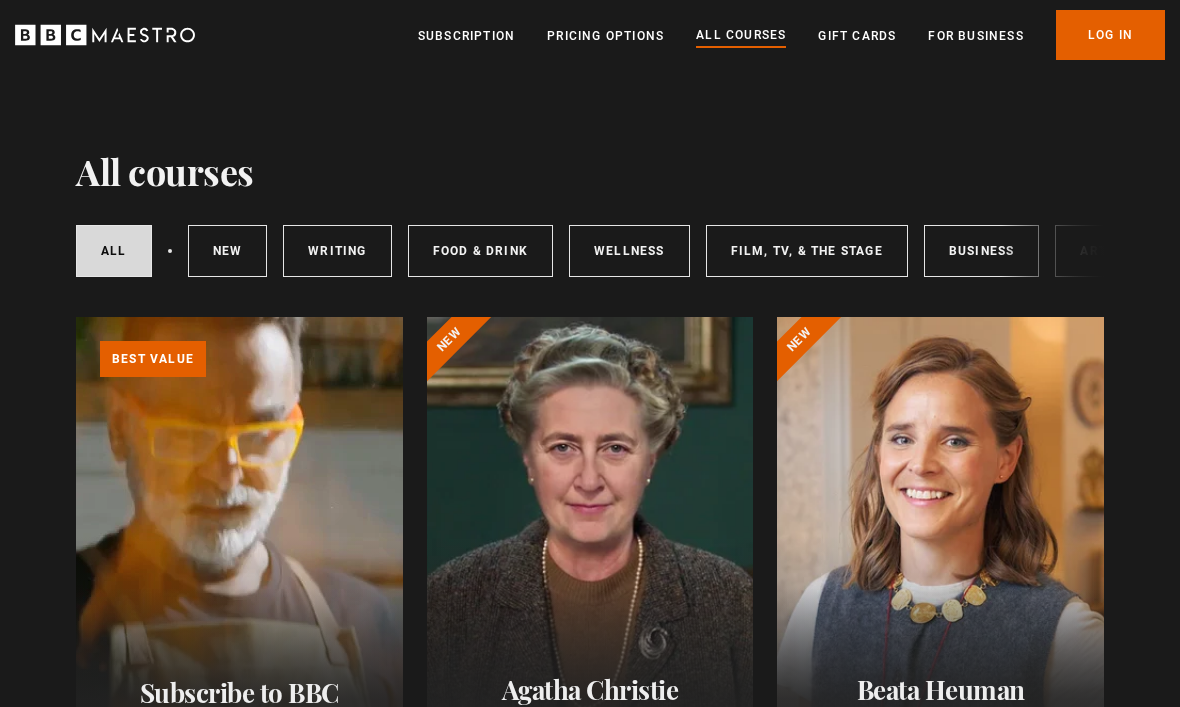 scroll, scrollTop: 0, scrollLeft: 0, axis: both 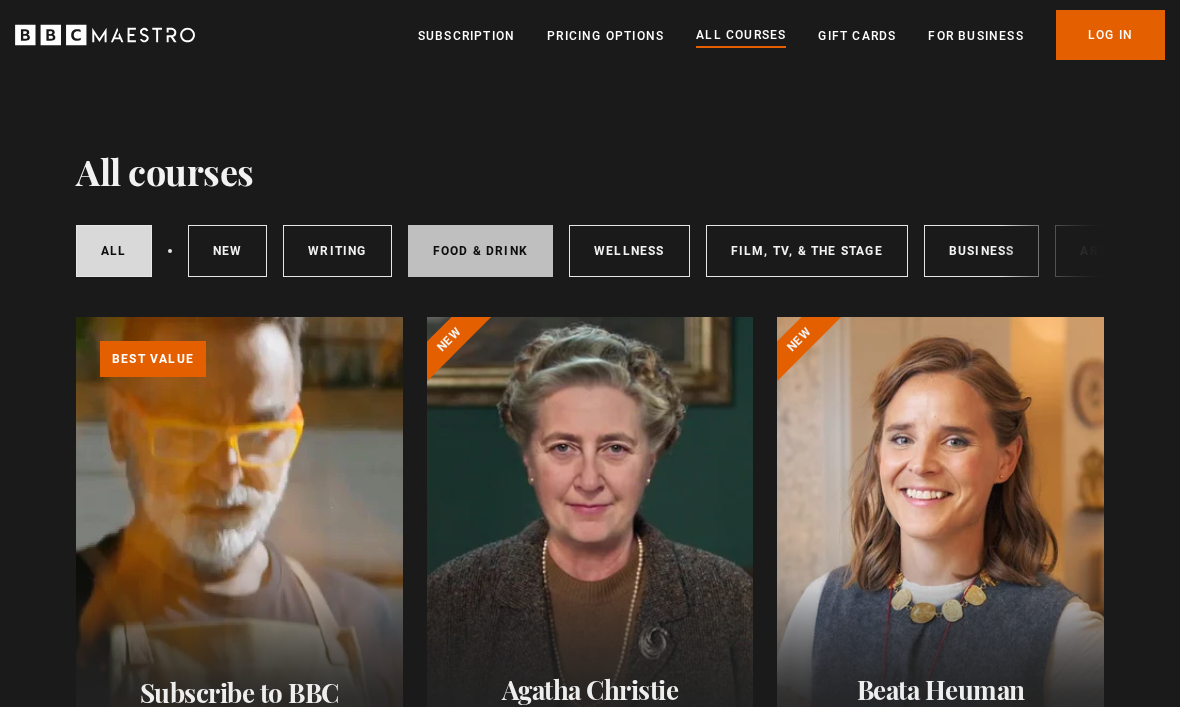 click on "Food & Drink" at bounding box center [480, 251] 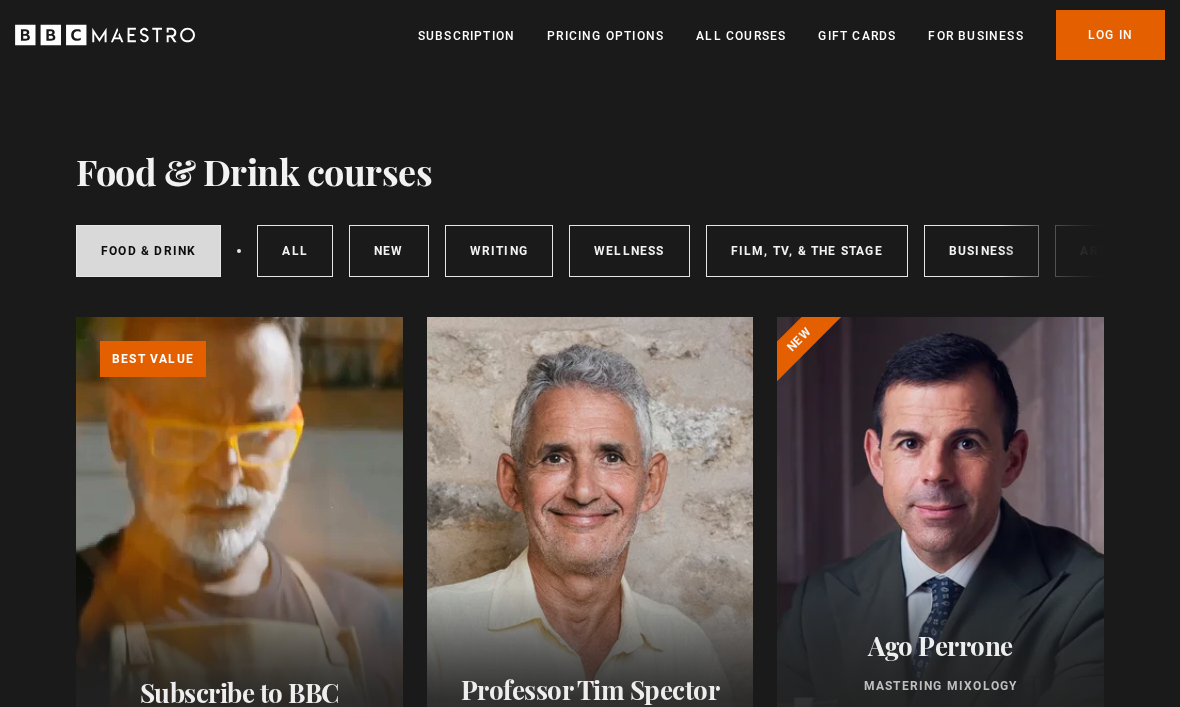 scroll, scrollTop: 0, scrollLeft: 0, axis: both 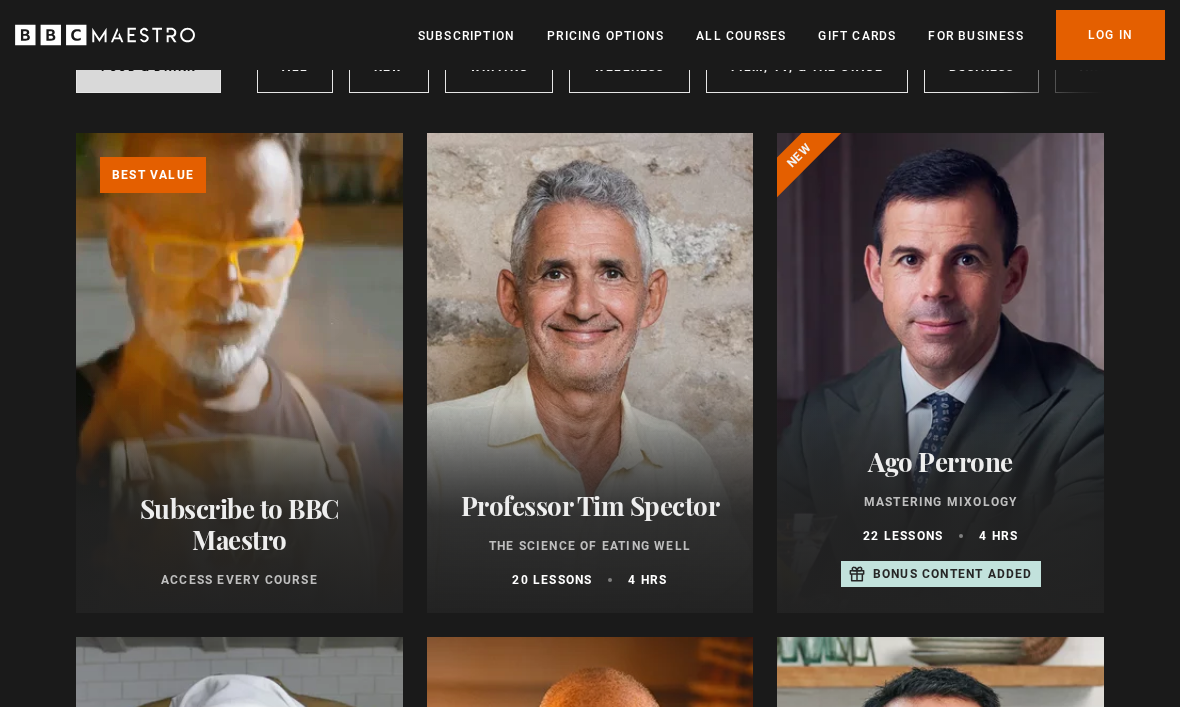 click on "Ago Perrone
Mastering Mixology
22 lessons
4 hrs
Bonus content added" at bounding box center [940, 518] 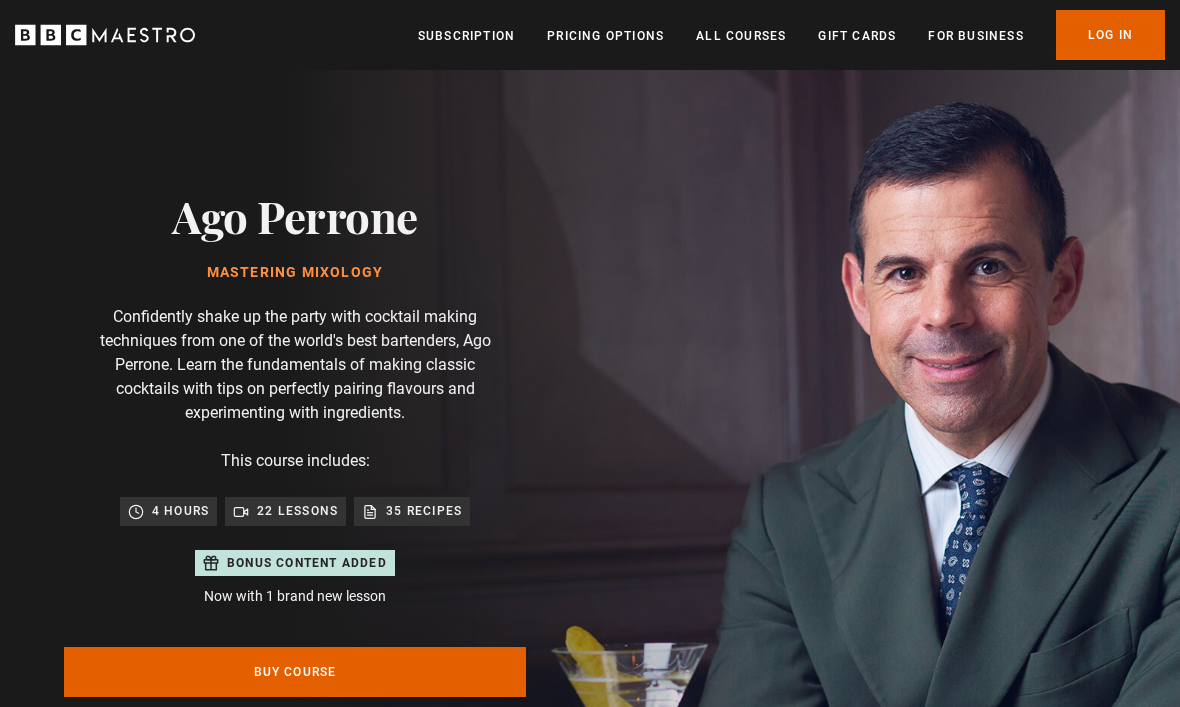scroll, scrollTop: 0, scrollLeft: 0, axis: both 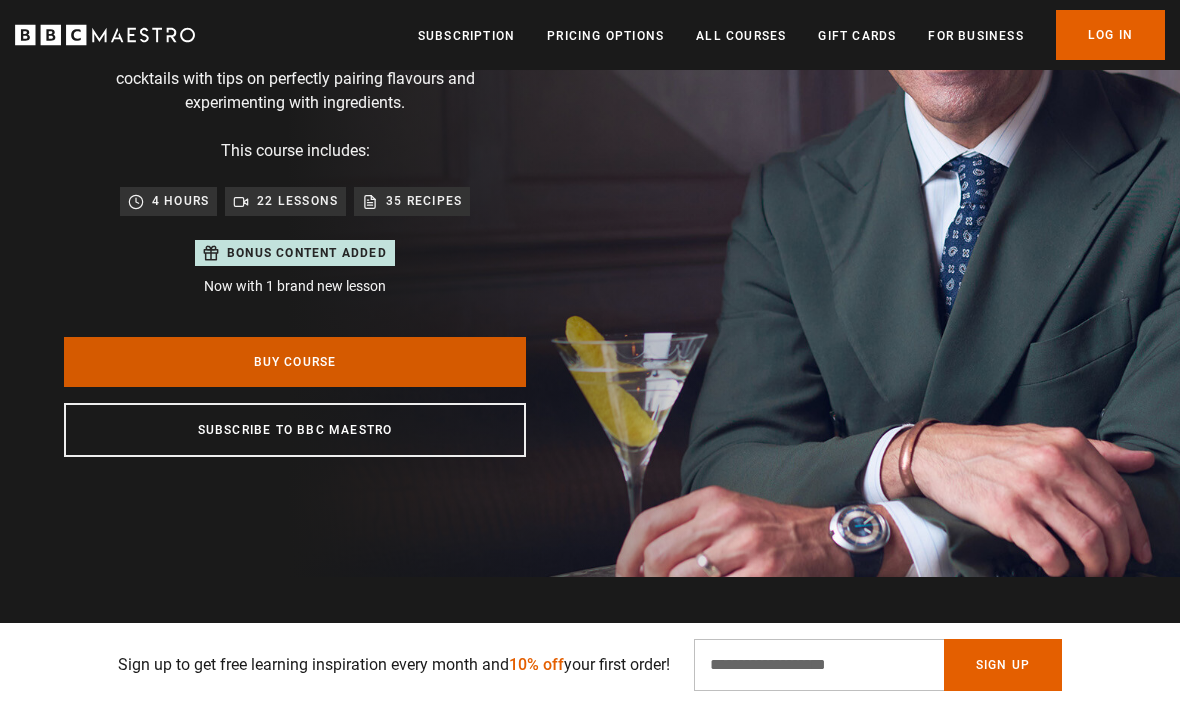 click on "Buy Course" at bounding box center [295, 362] 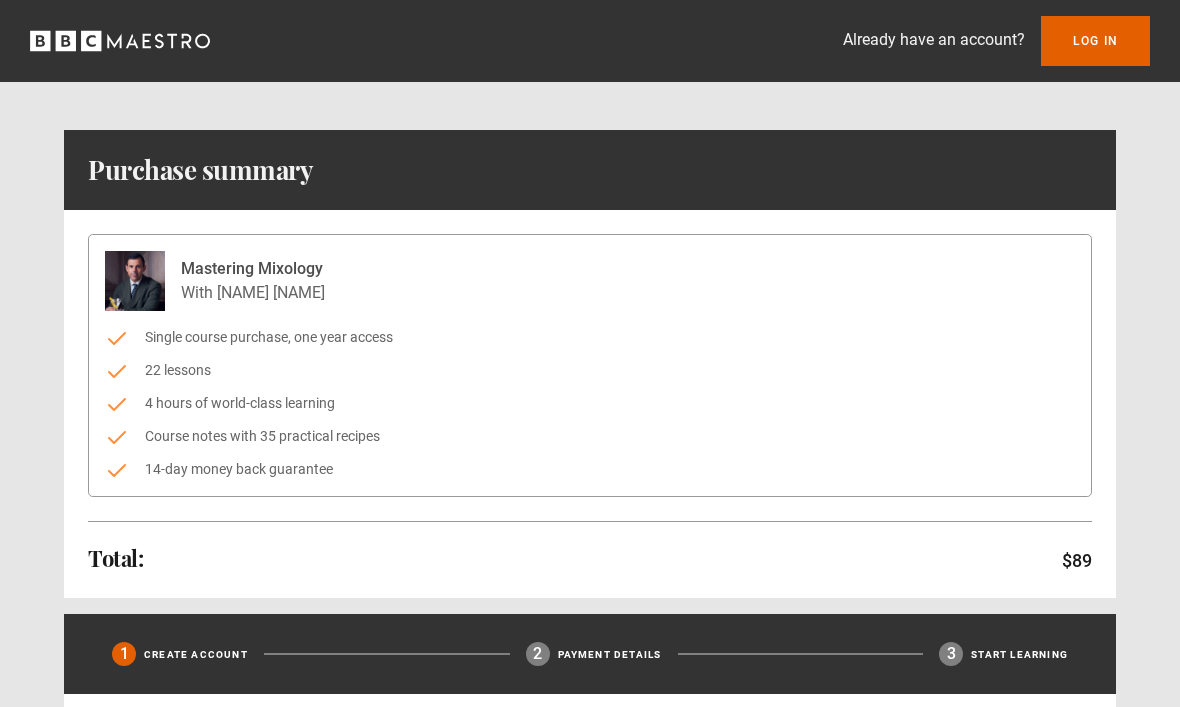 scroll, scrollTop: 0, scrollLeft: 0, axis: both 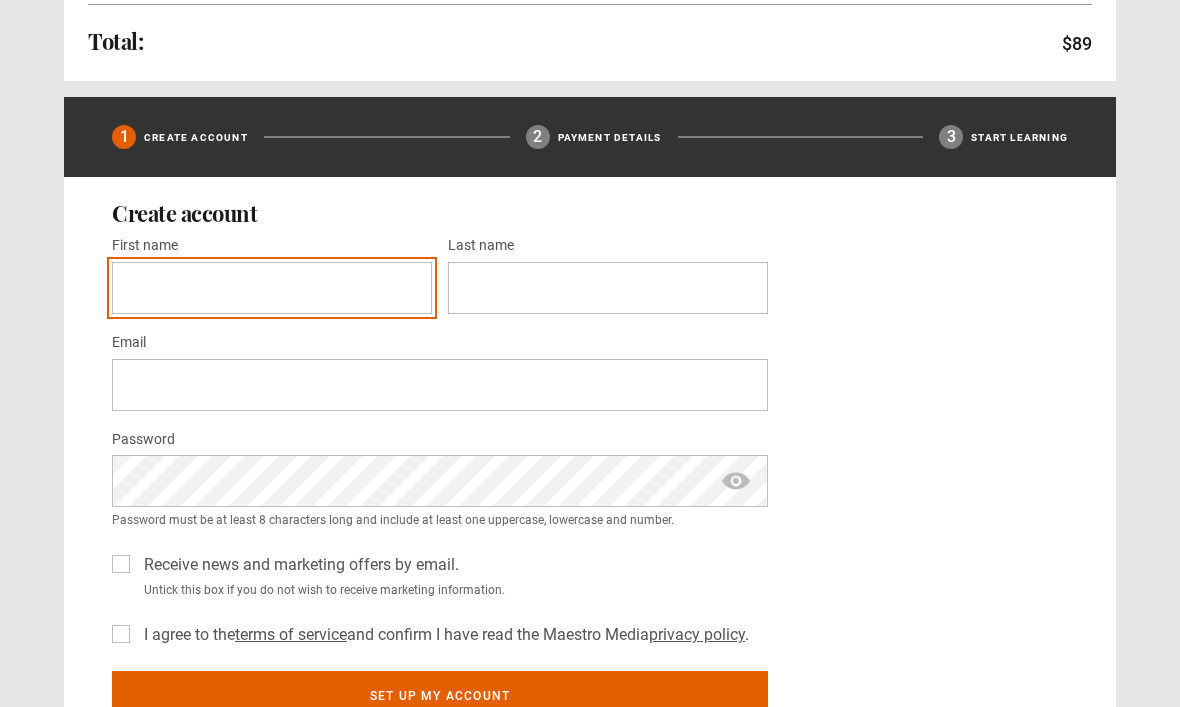 click on "First name  *" at bounding box center [272, 289] 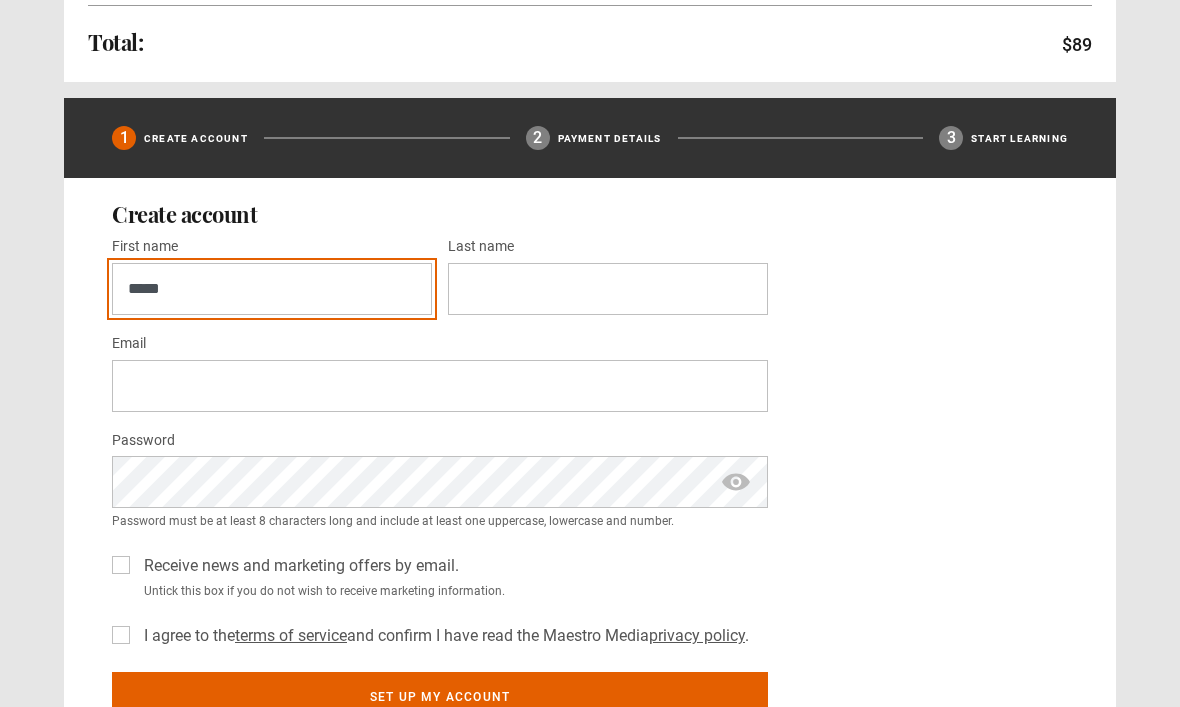 type on "*****" 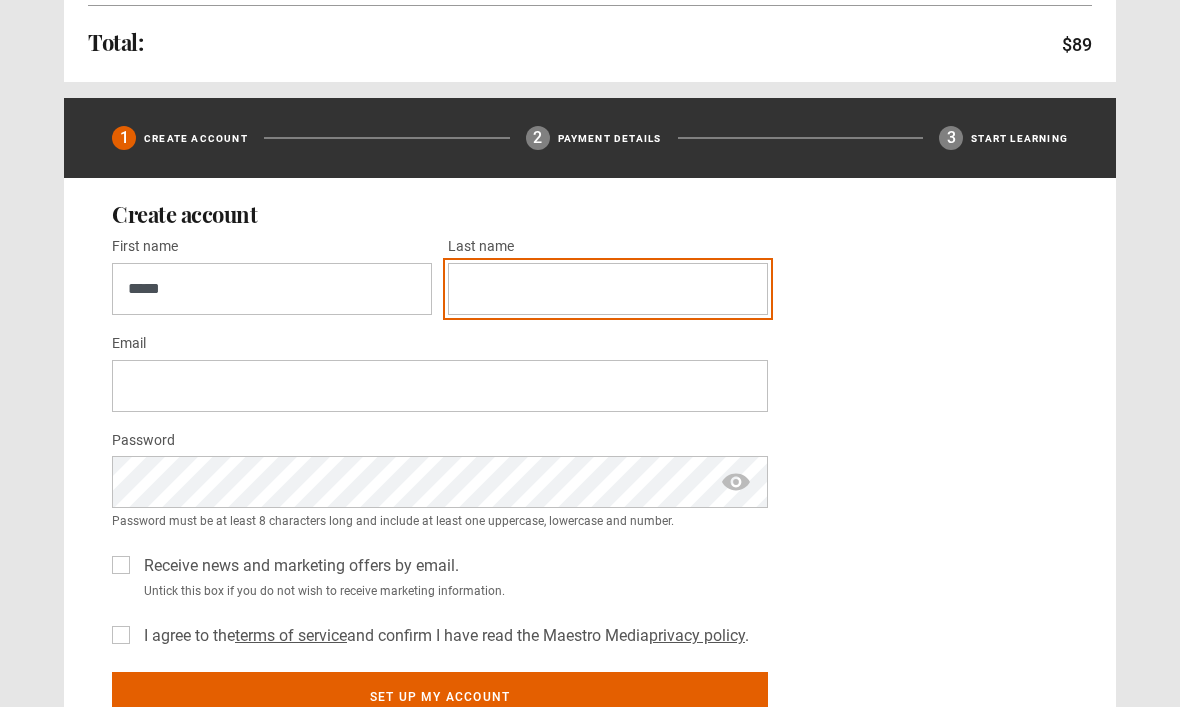 click on "Last name  *" at bounding box center [608, 289] 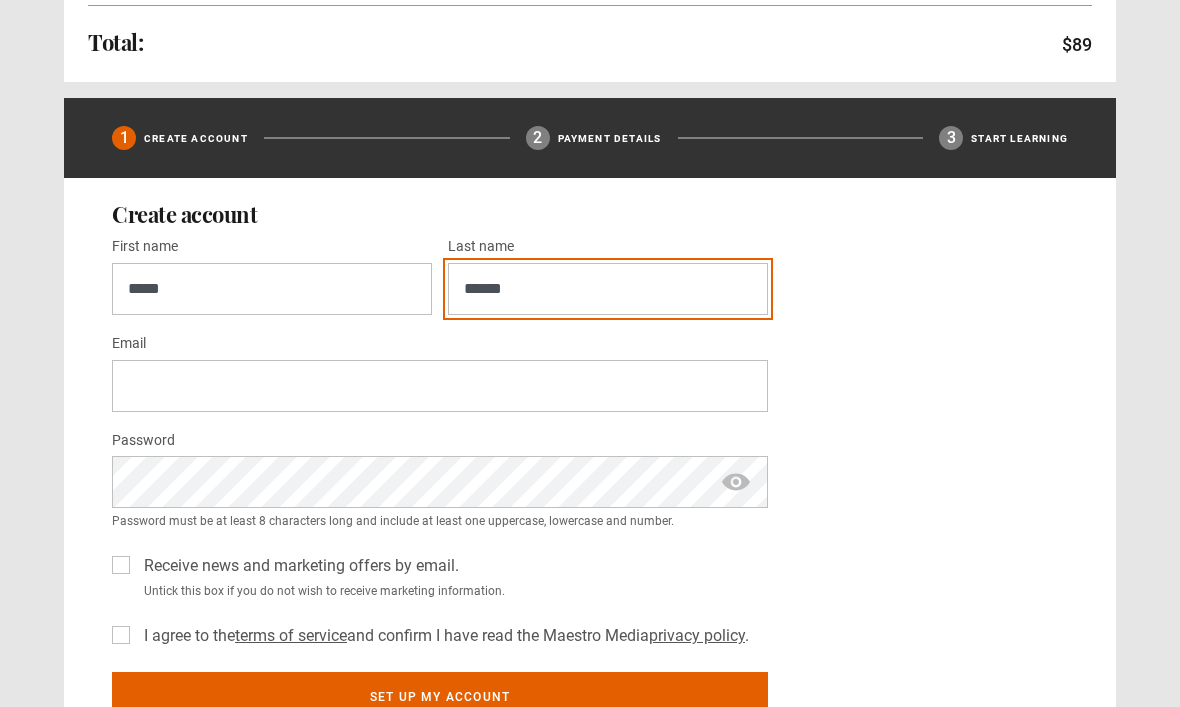 type on "******" 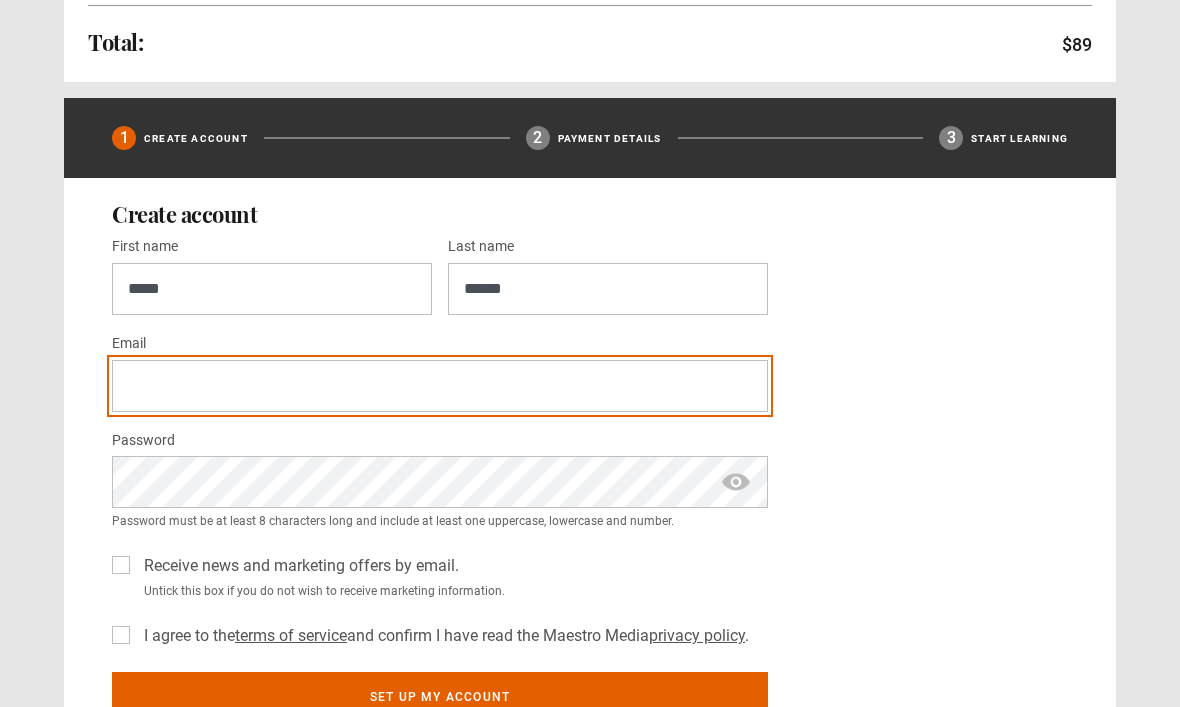 click on "Email  *" at bounding box center [440, 386] 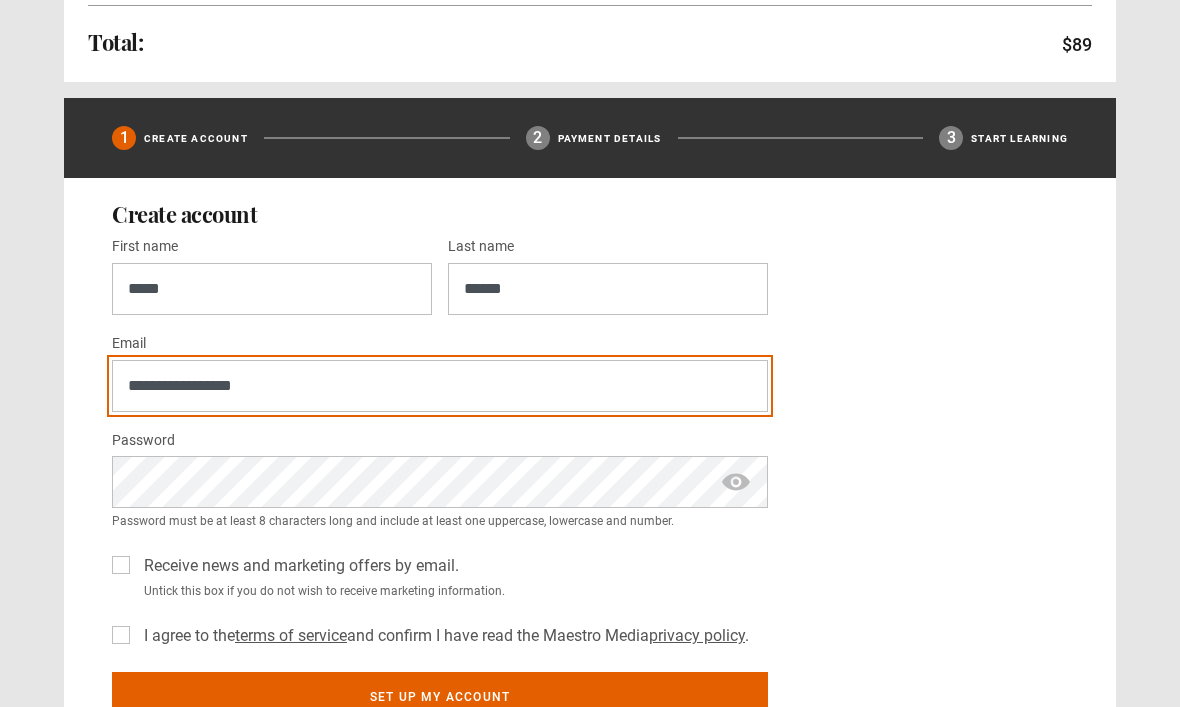 type on "**********" 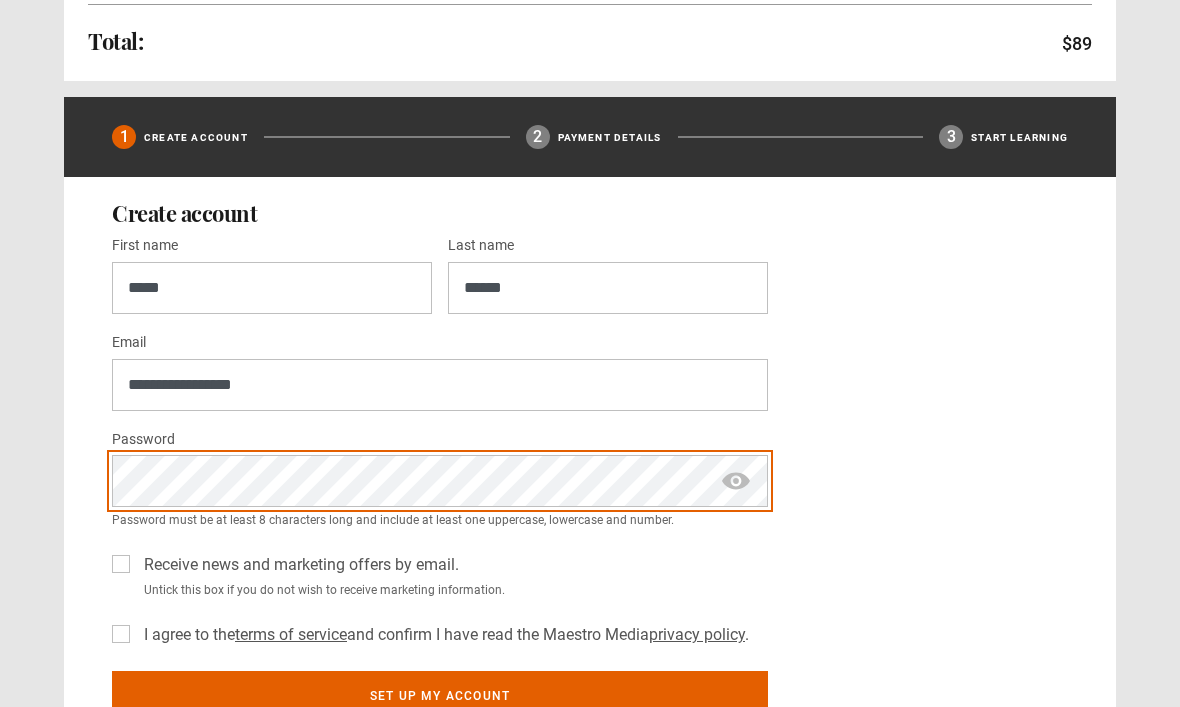 scroll, scrollTop: 516, scrollLeft: 0, axis: vertical 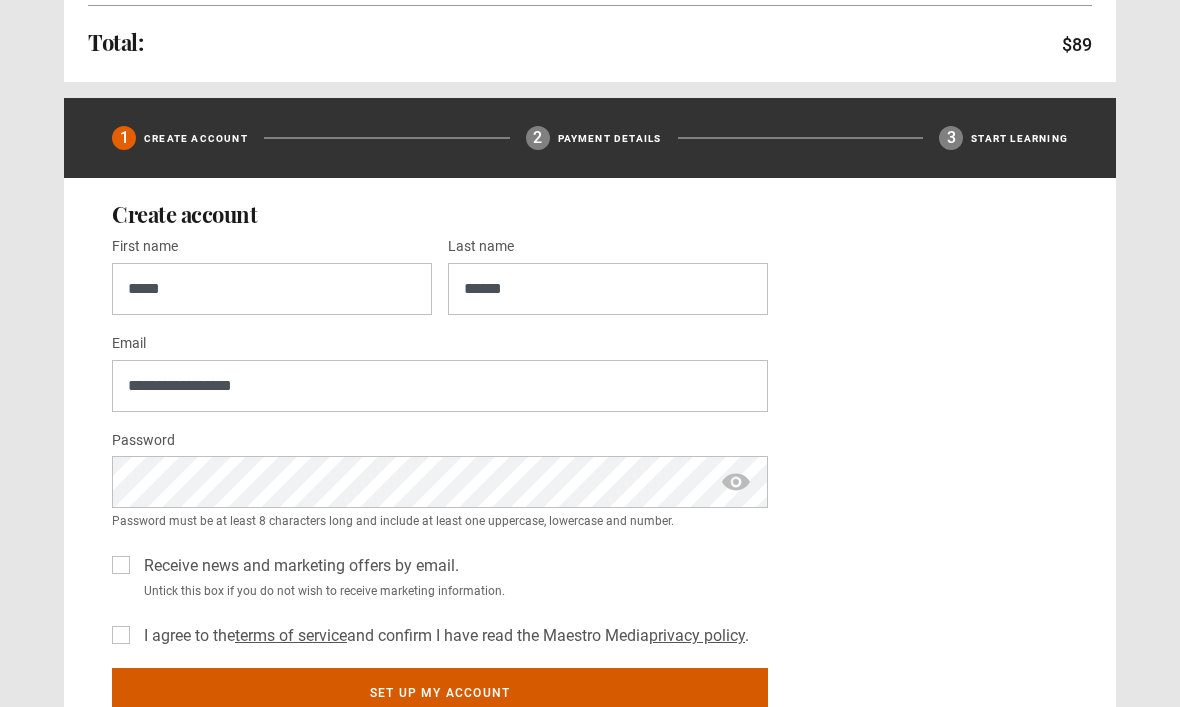 click on "Set up my account" at bounding box center [440, 693] 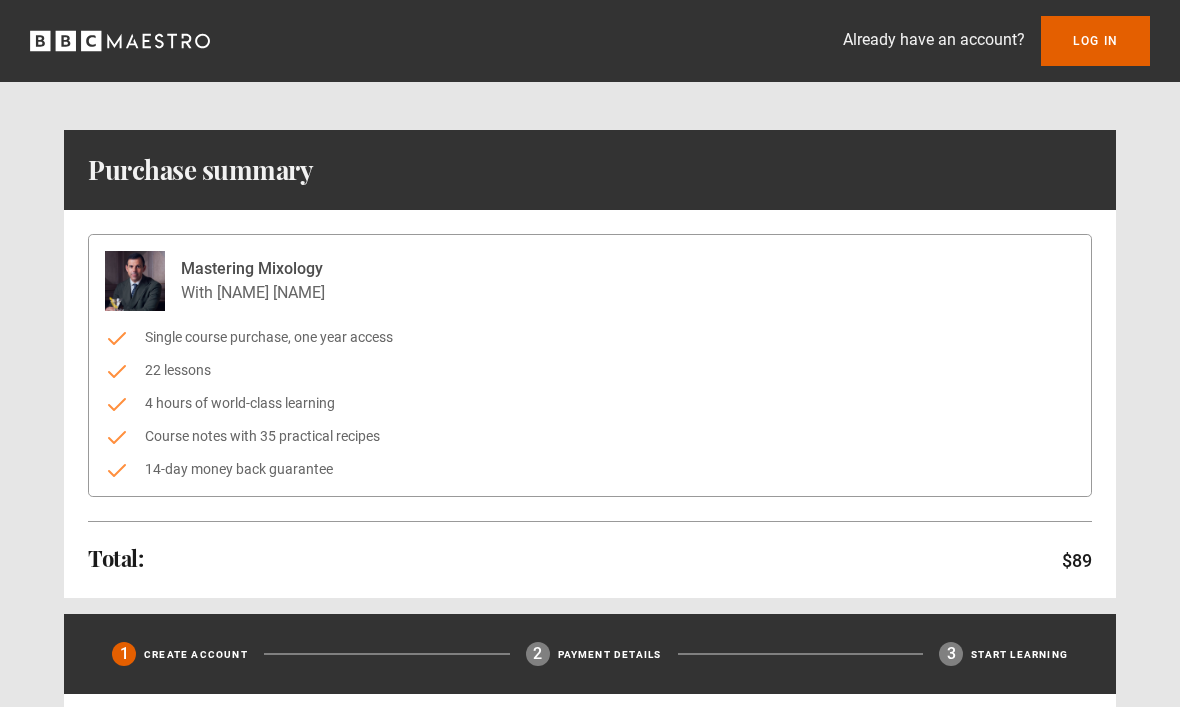 scroll, scrollTop: 0, scrollLeft: 0, axis: both 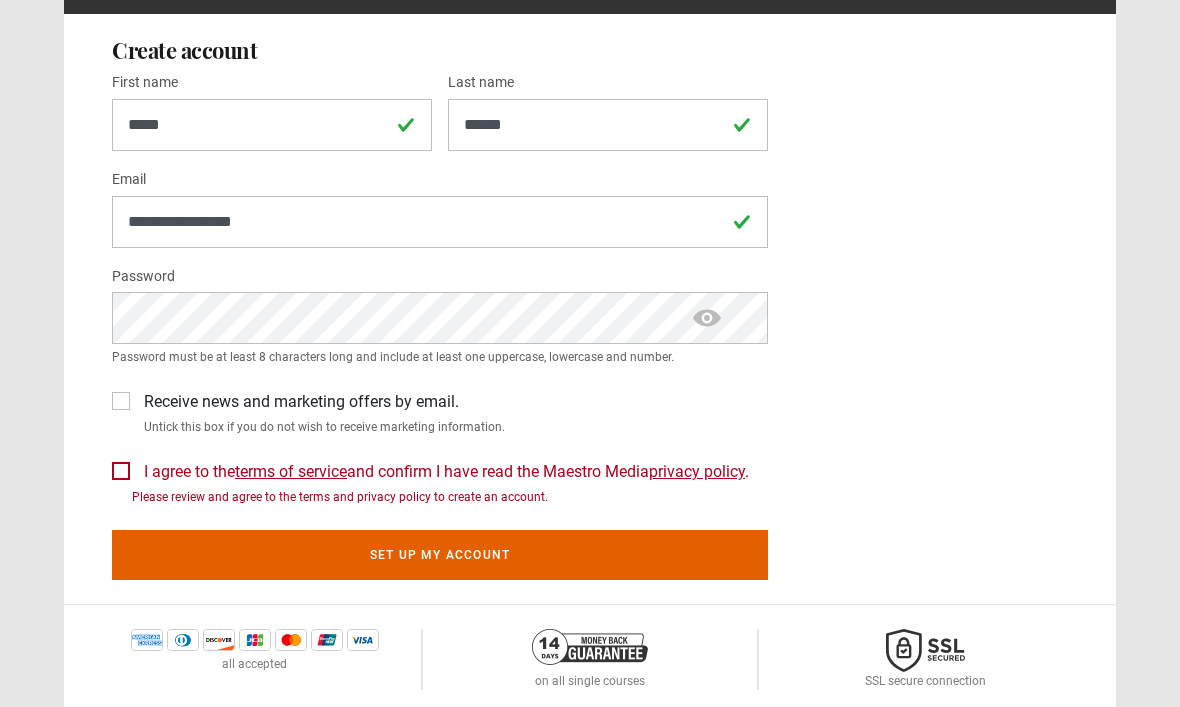 click on "I agree to the  terms of service  and confirm I have read the Maestro Media  privacy policy ." at bounding box center [442, 473] 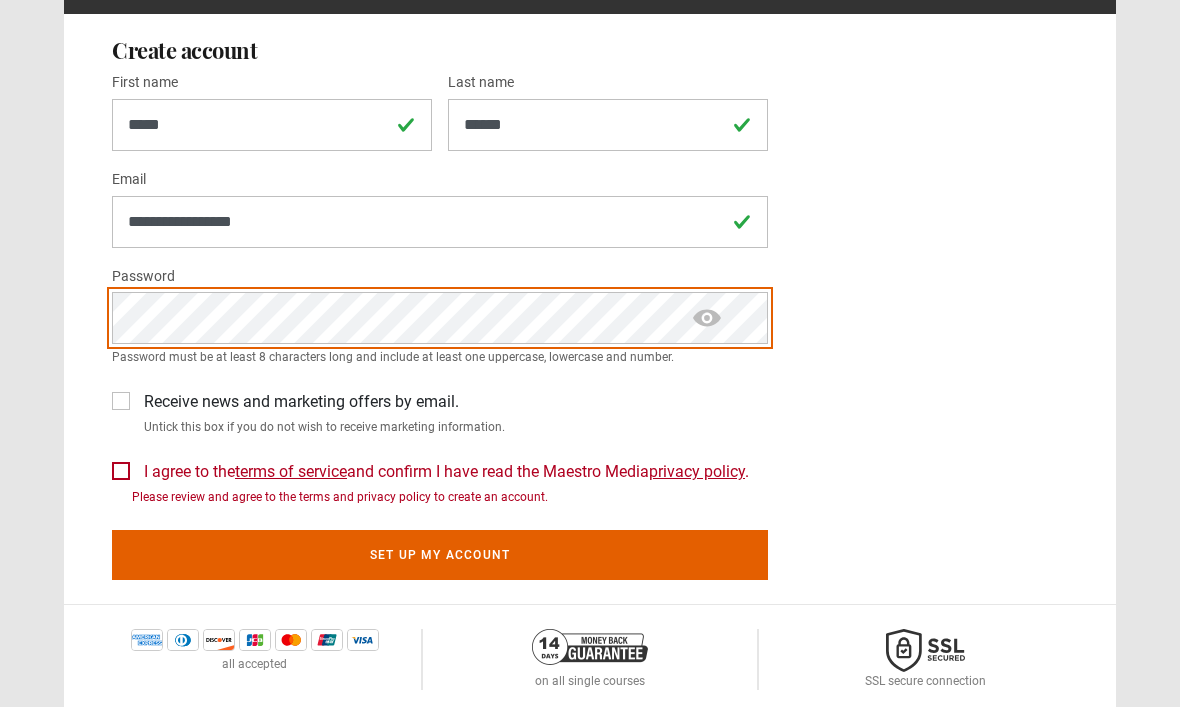 scroll, scrollTop: 679, scrollLeft: 0, axis: vertical 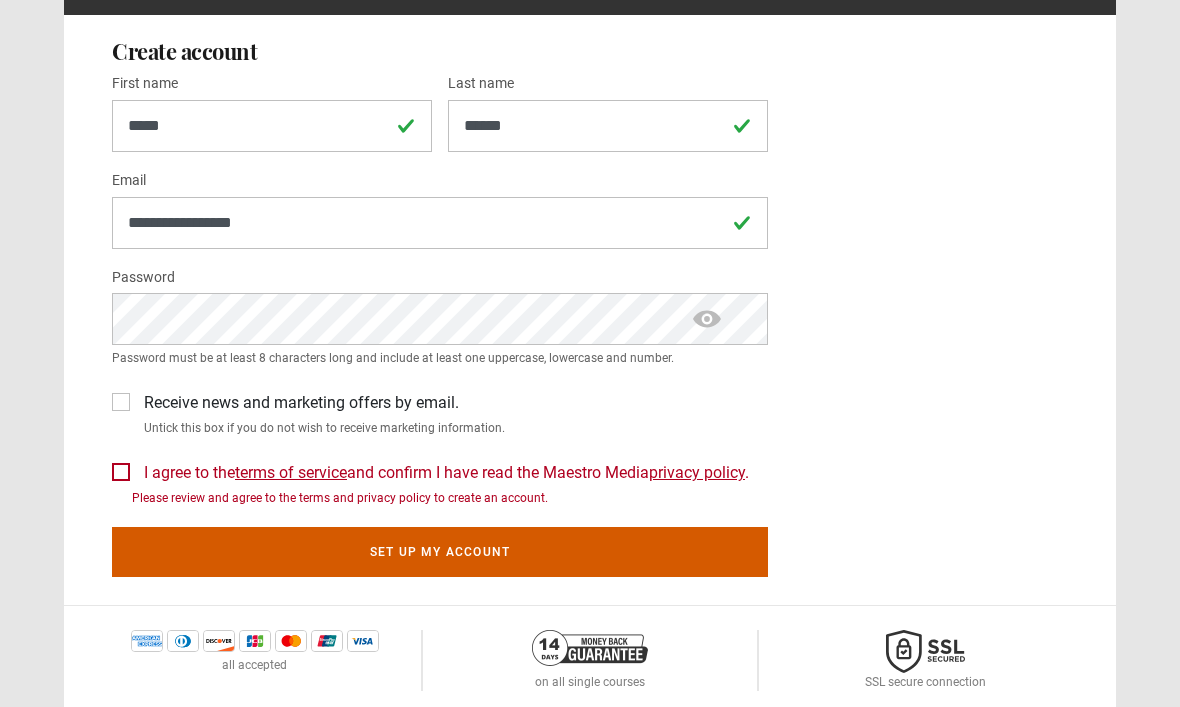 click on "Set up my account" at bounding box center [440, 552] 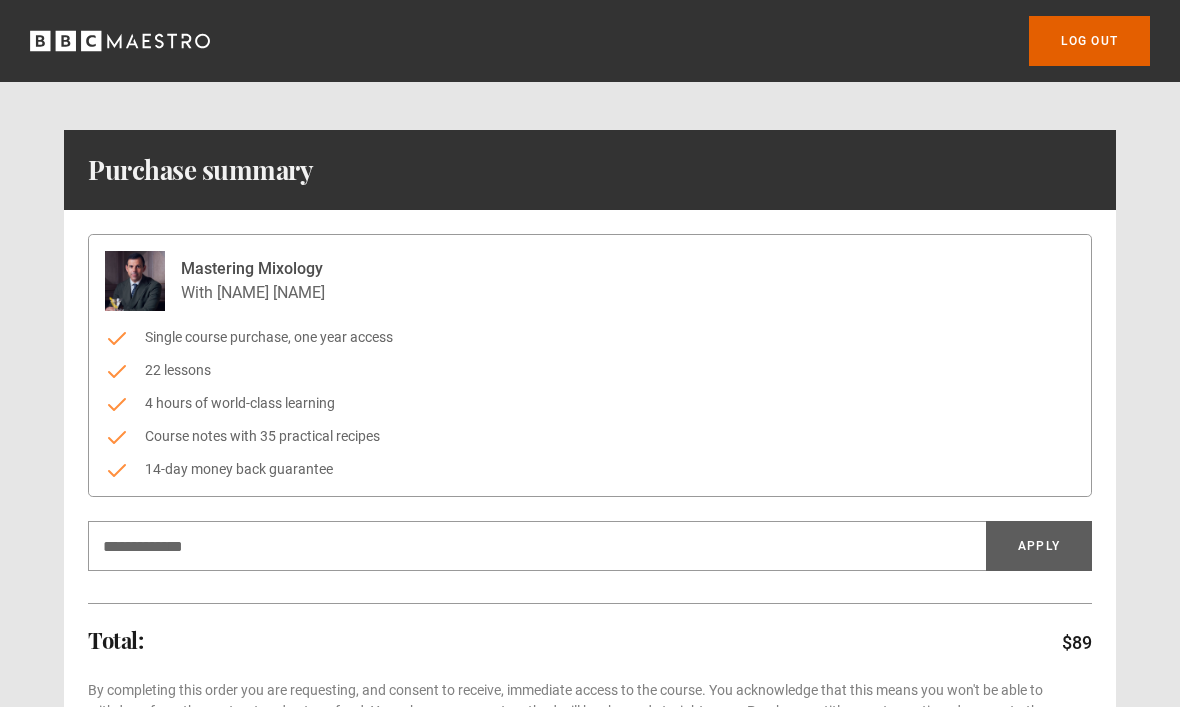 scroll, scrollTop: 0, scrollLeft: 0, axis: both 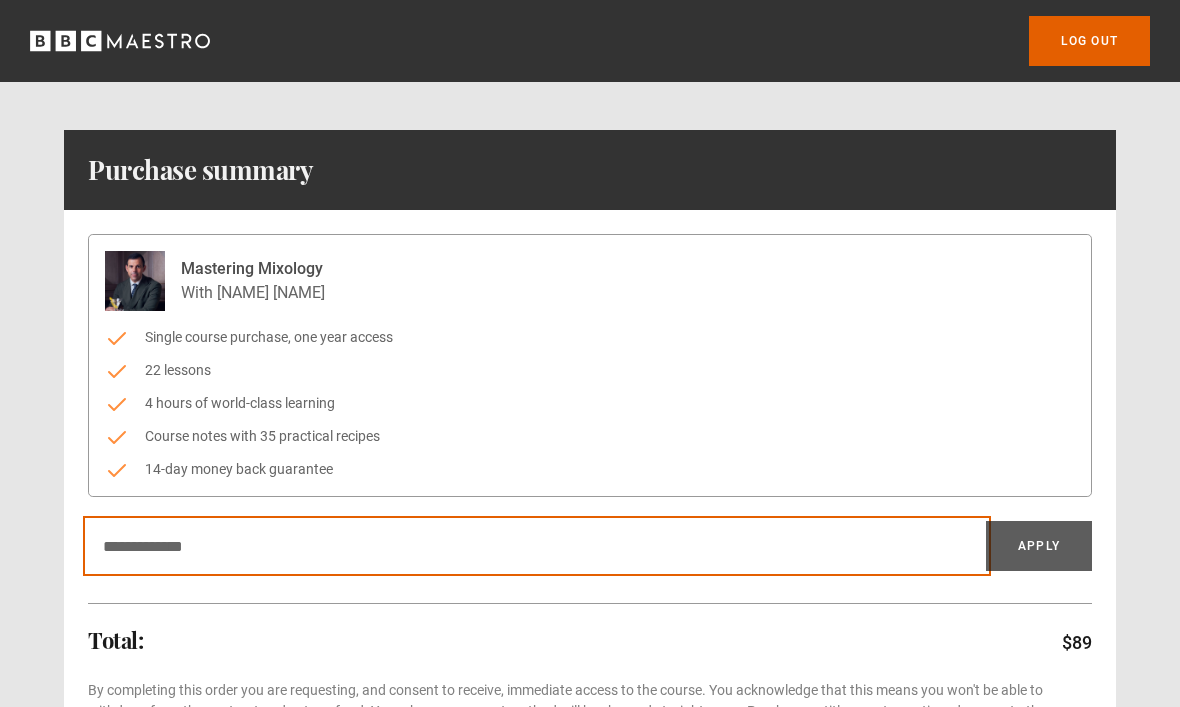 click on "Discount code" at bounding box center [537, 546] 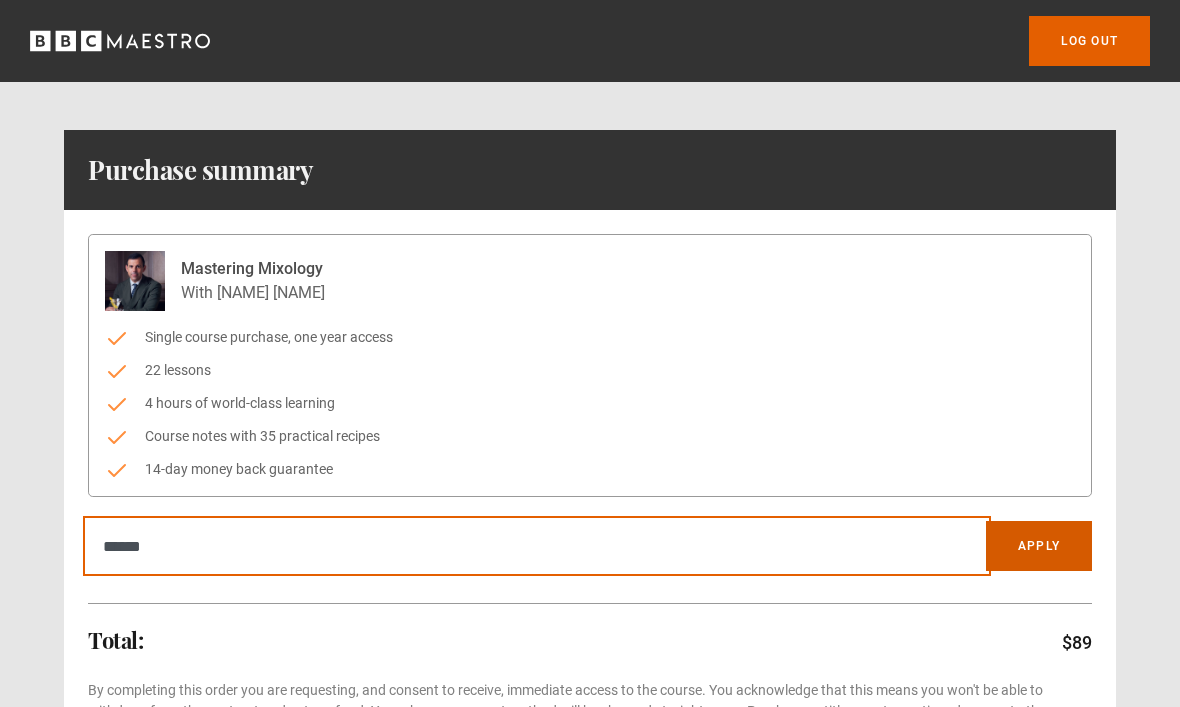 type on "******" 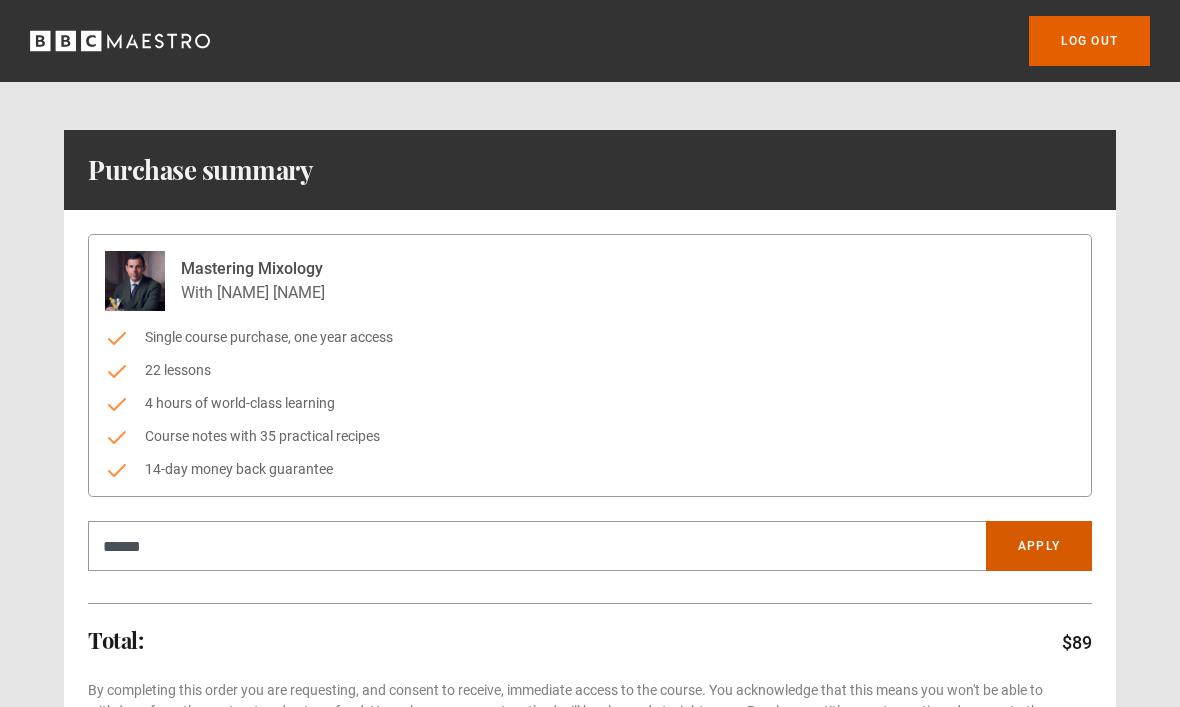click on "Apply" at bounding box center (1039, 546) 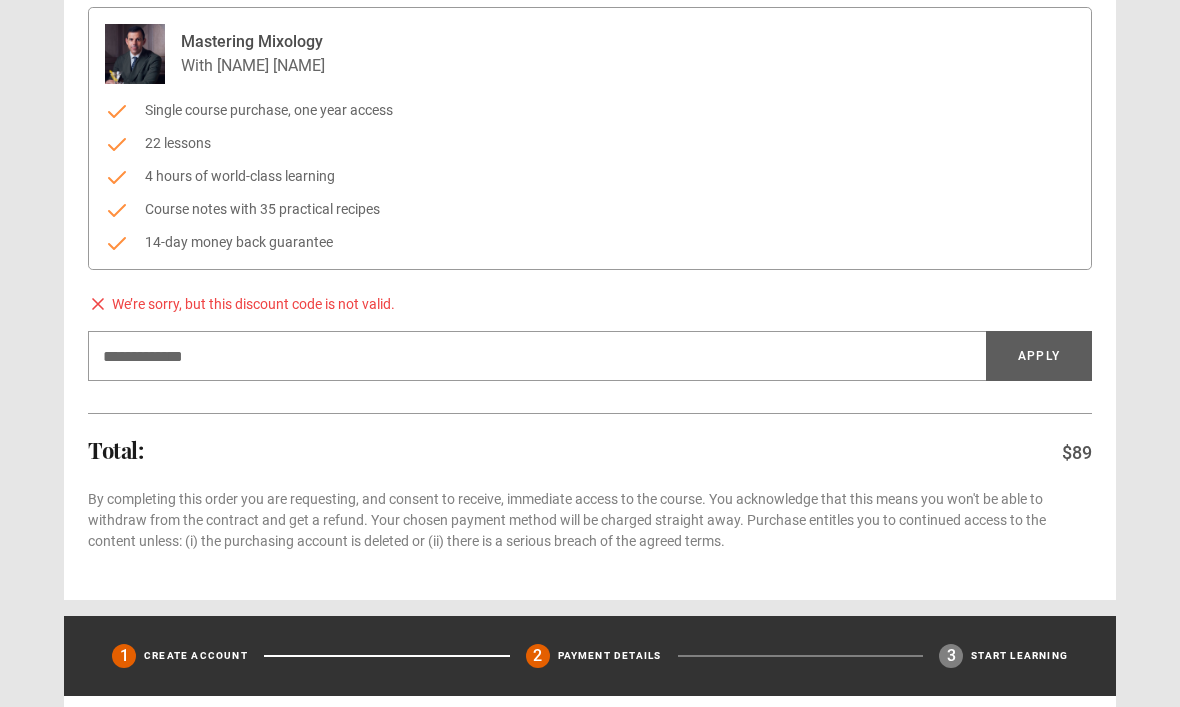 scroll, scrollTop: 226, scrollLeft: 0, axis: vertical 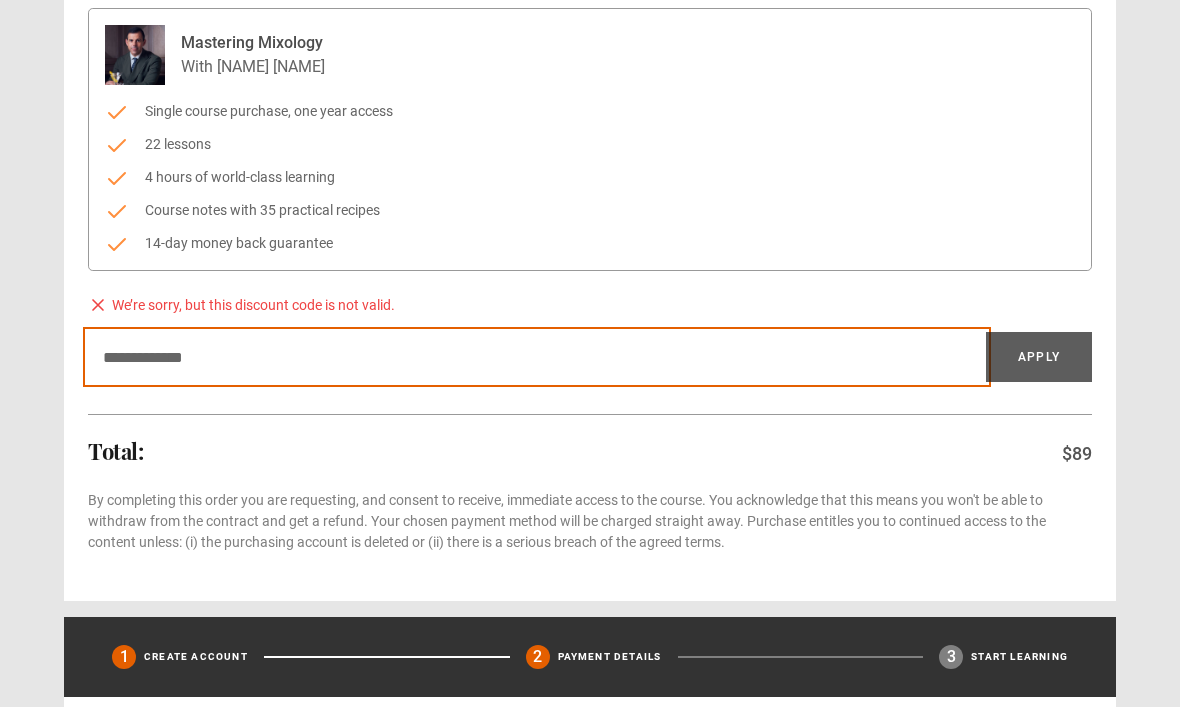 click on "Discount code" at bounding box center (537, 357) 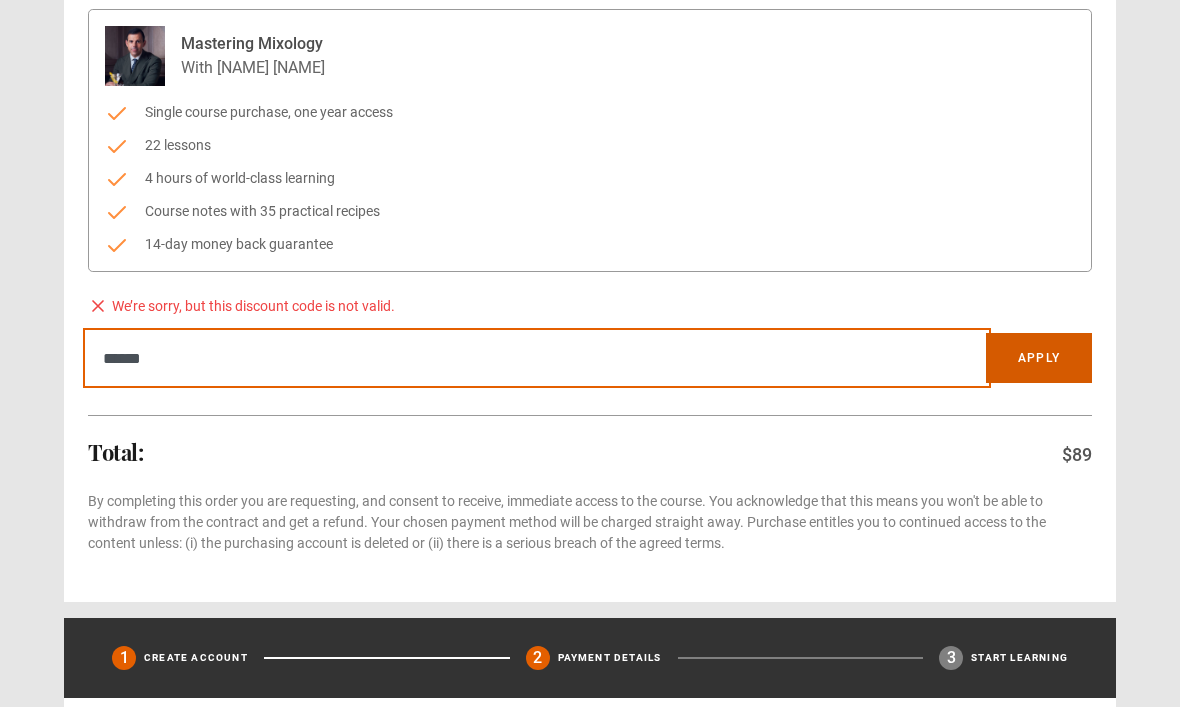 type on "******" 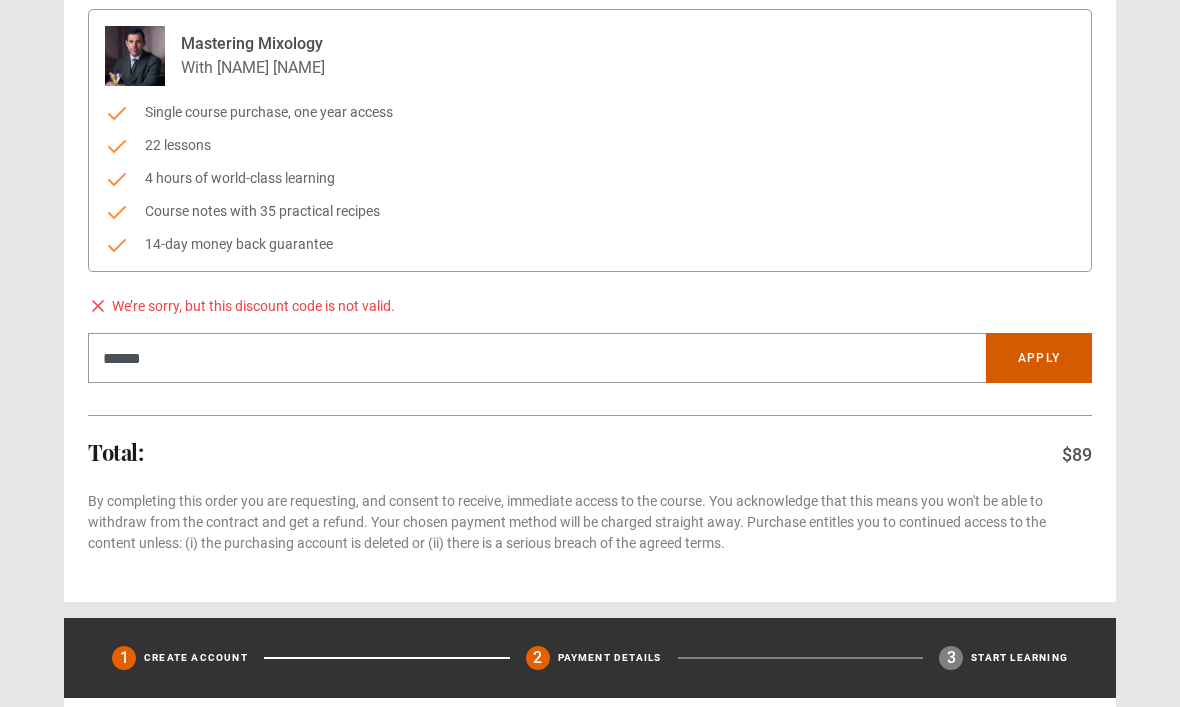 click on "Apply" at bounding box center (1039, 358) 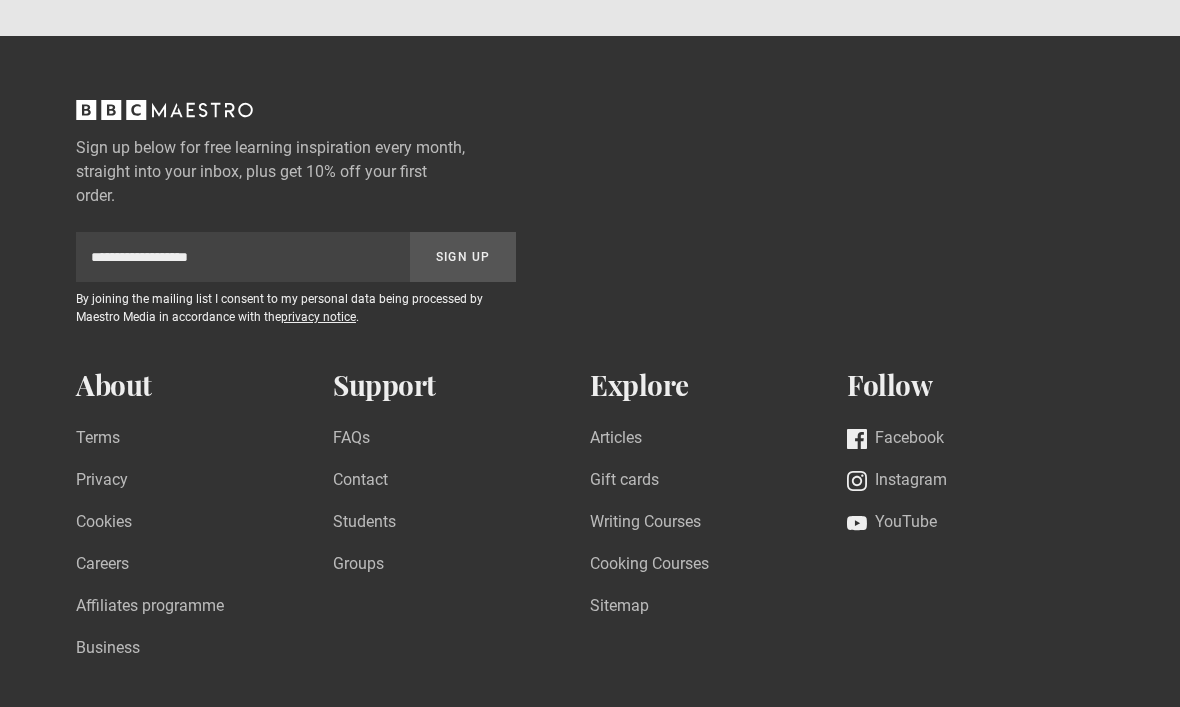 scroll, scrollTop: 1941, scrollLeft: 0, axis: vertical 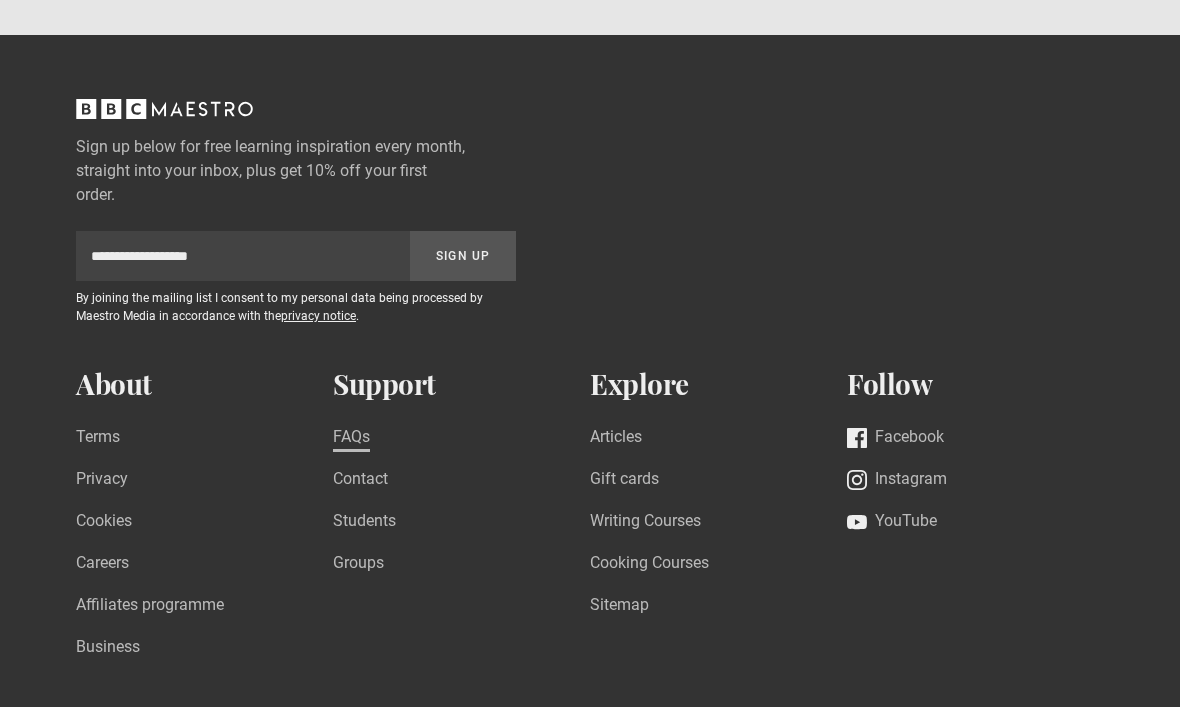 click on "FAQs" at bounding box center (351, 439) 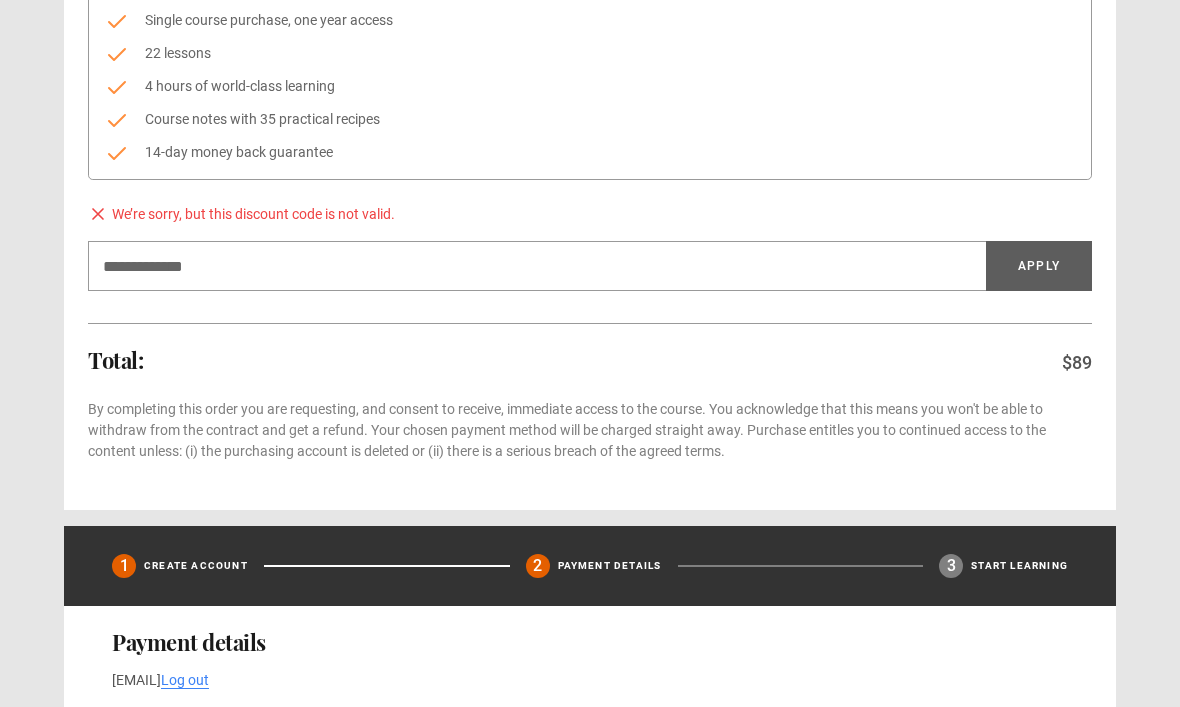 scroll, scrollTop: 0, scrollLeft: 0, axis: both 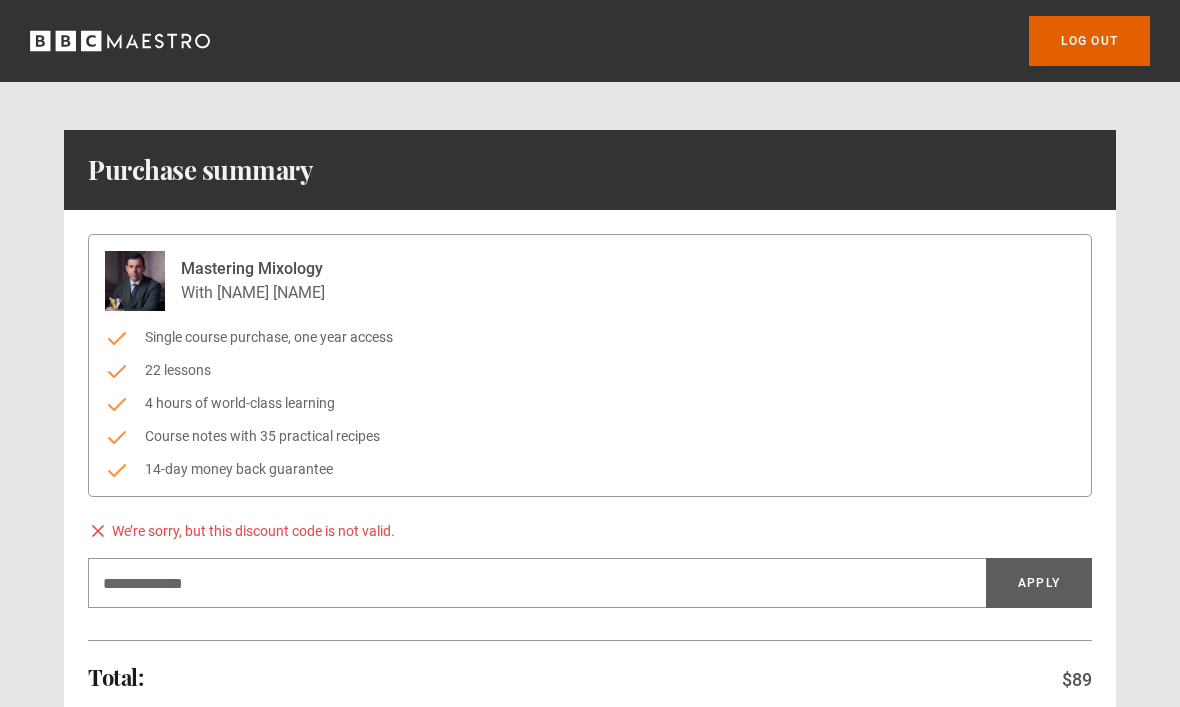 click 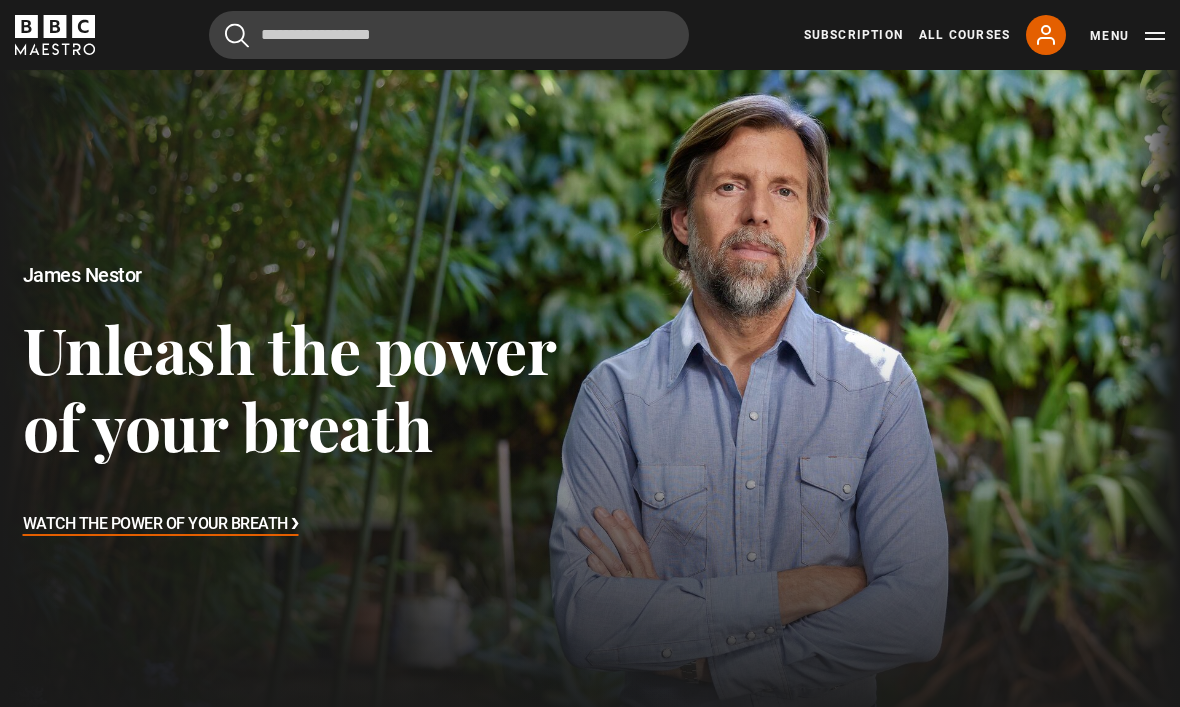 scroll, scrollTop: 0, scrollLeft: 0, axis: both 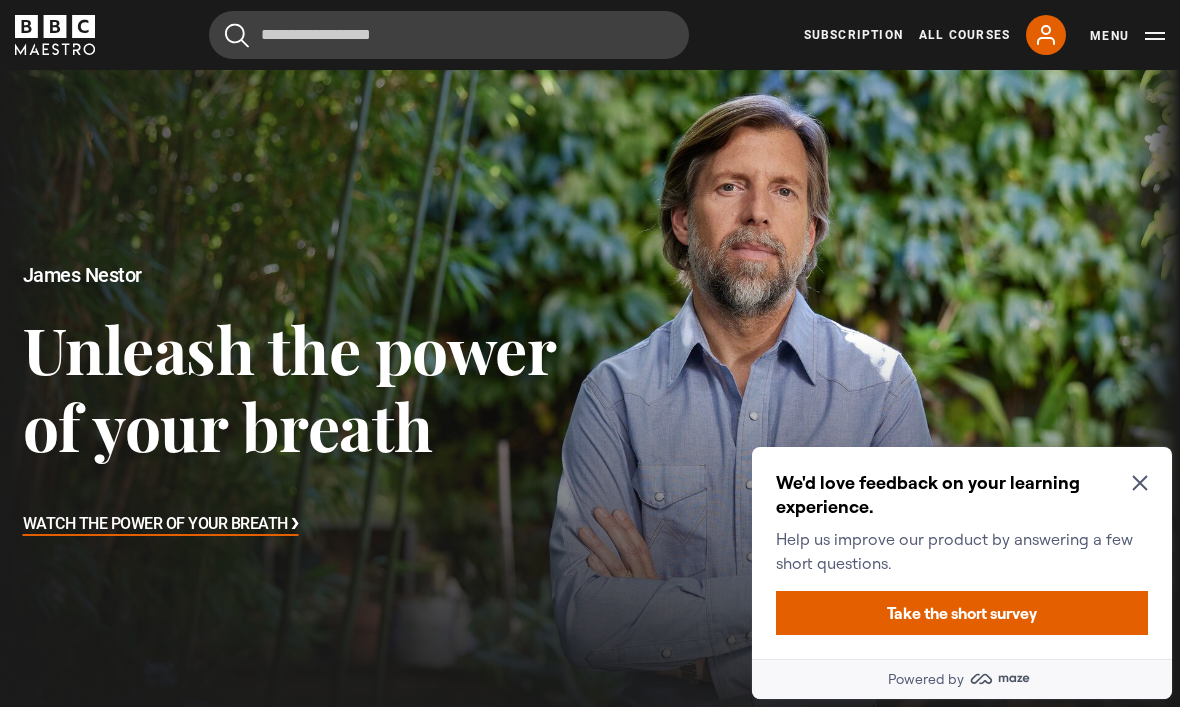 click on "Menu" at bounding box center [1127, 36] 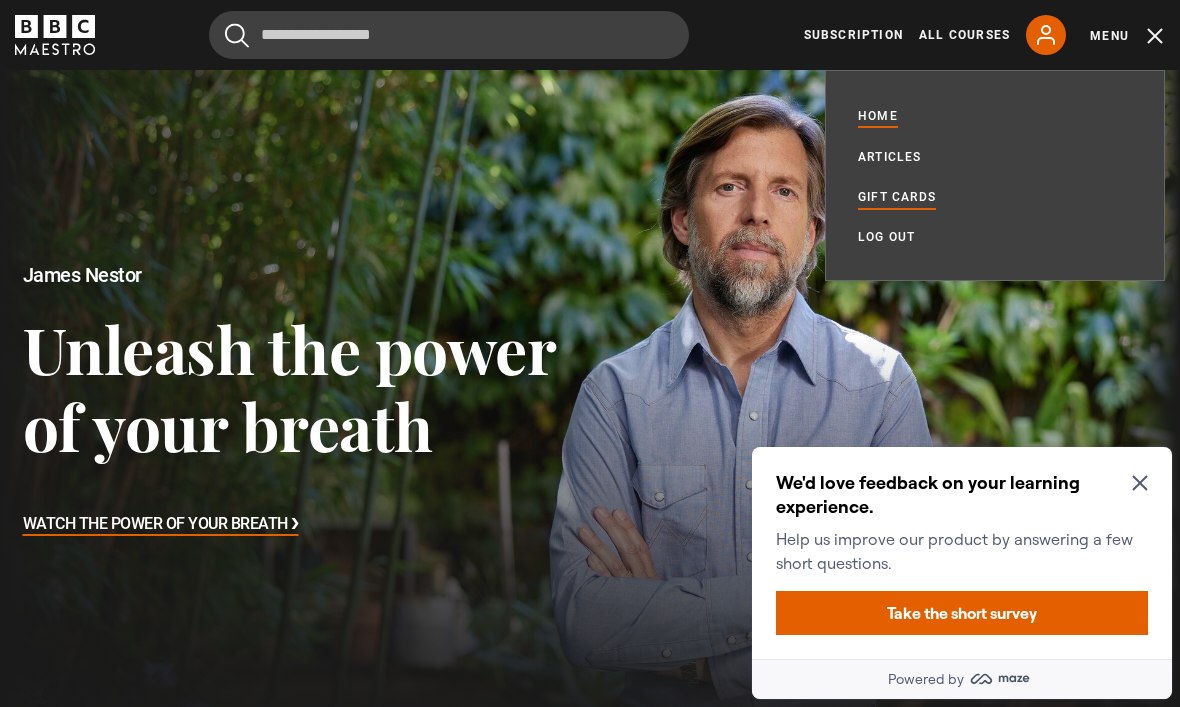 click on "Gift Cards" at bounding box center [897, 197] 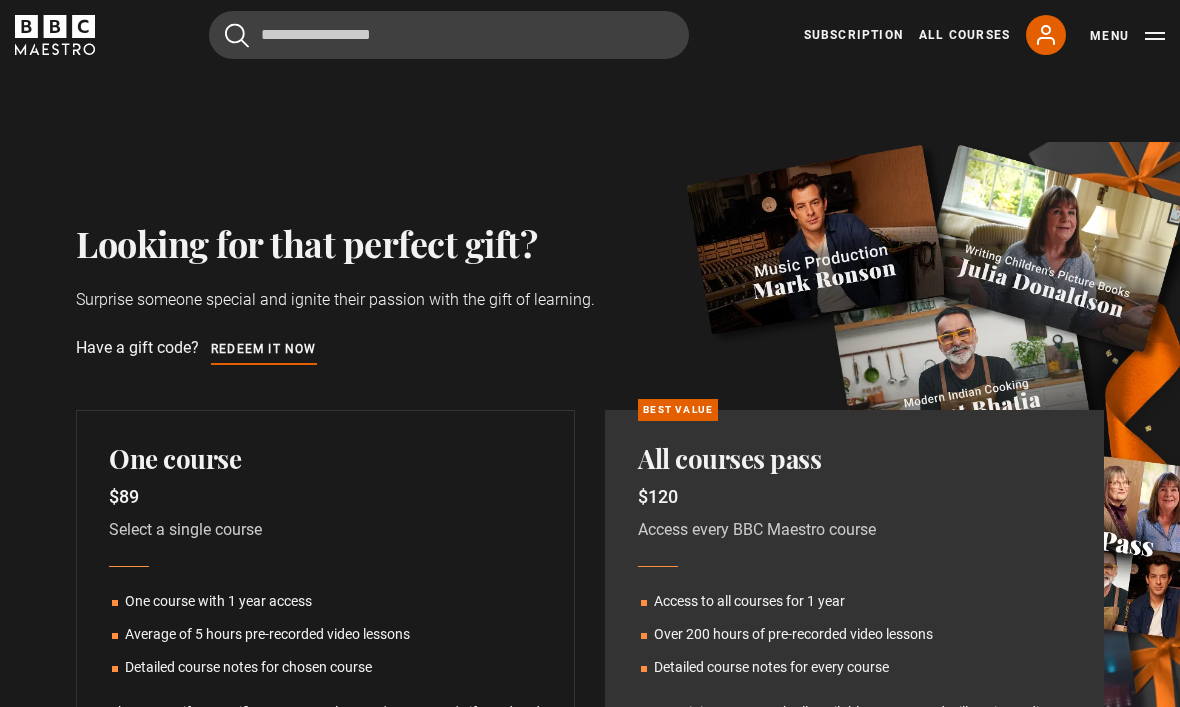 scroll, scrollTop: 0, scrollLeft: 0, axis: both 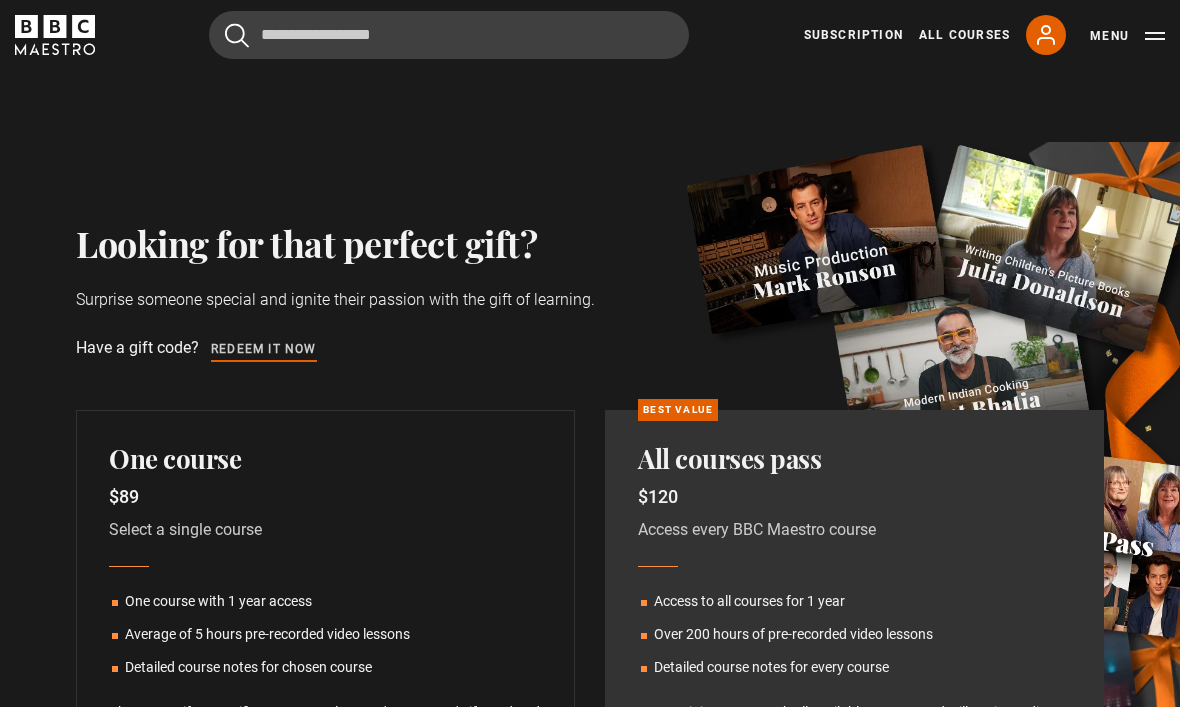 click on "Redeem it now" at bounding box center (264, 350) 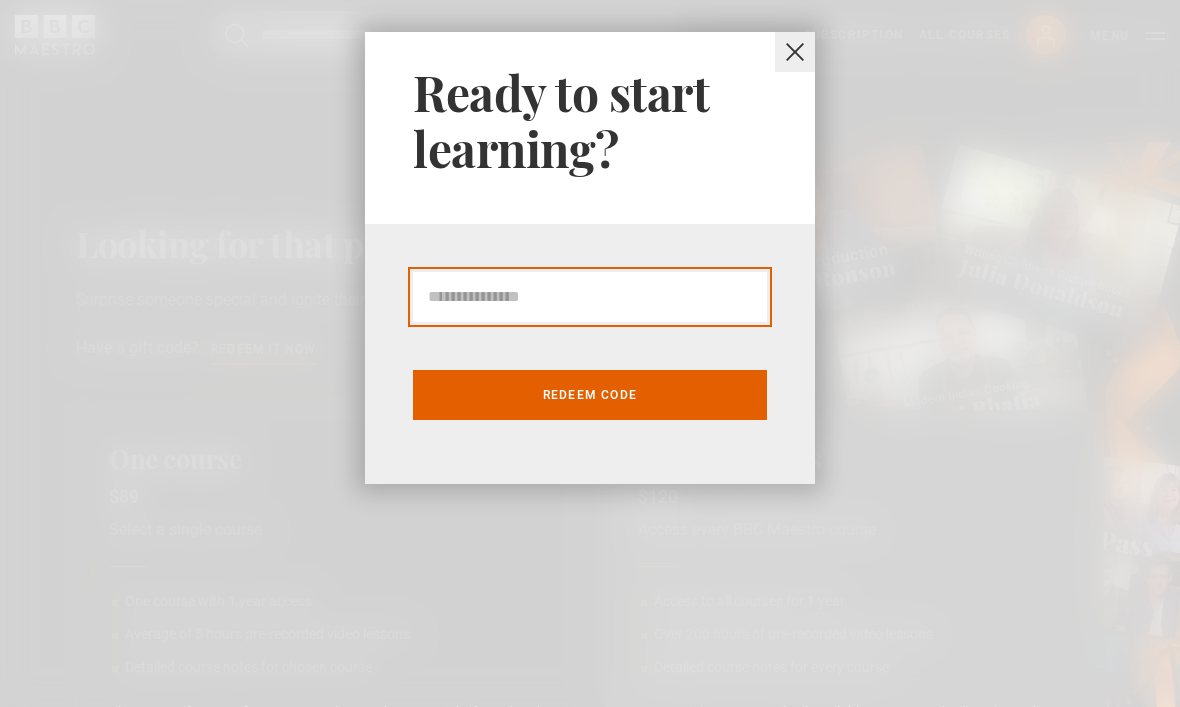 click at bounding box center (590, 297) 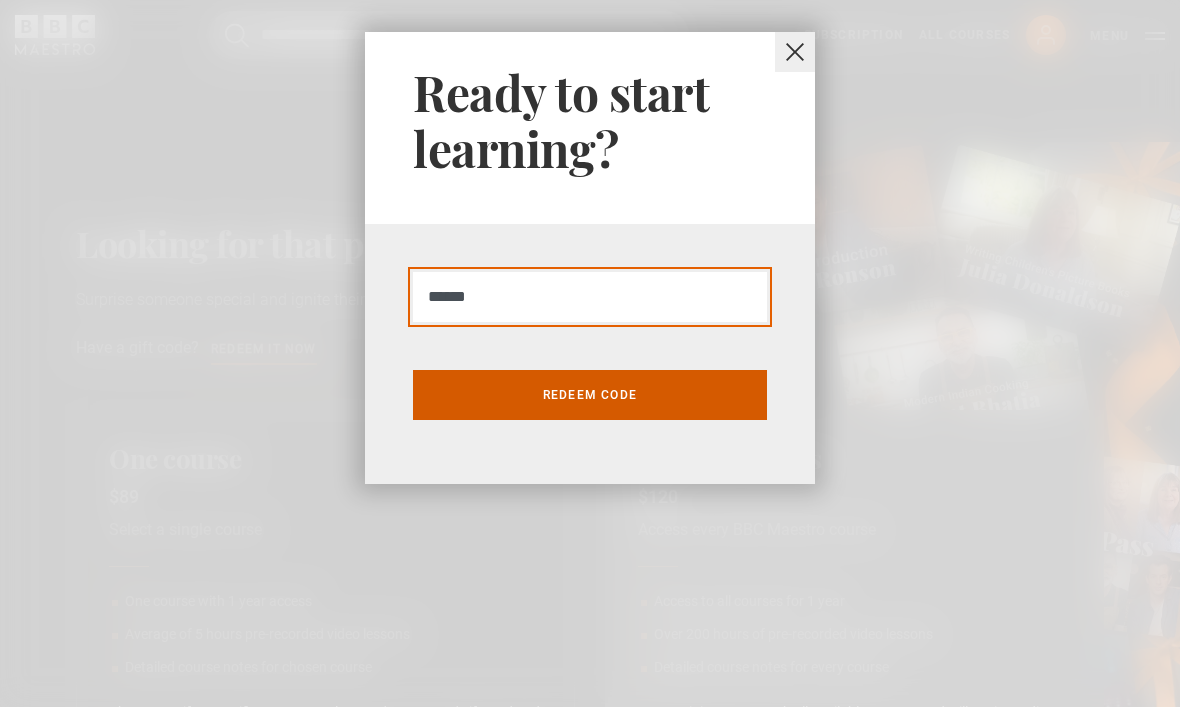 type on "******" 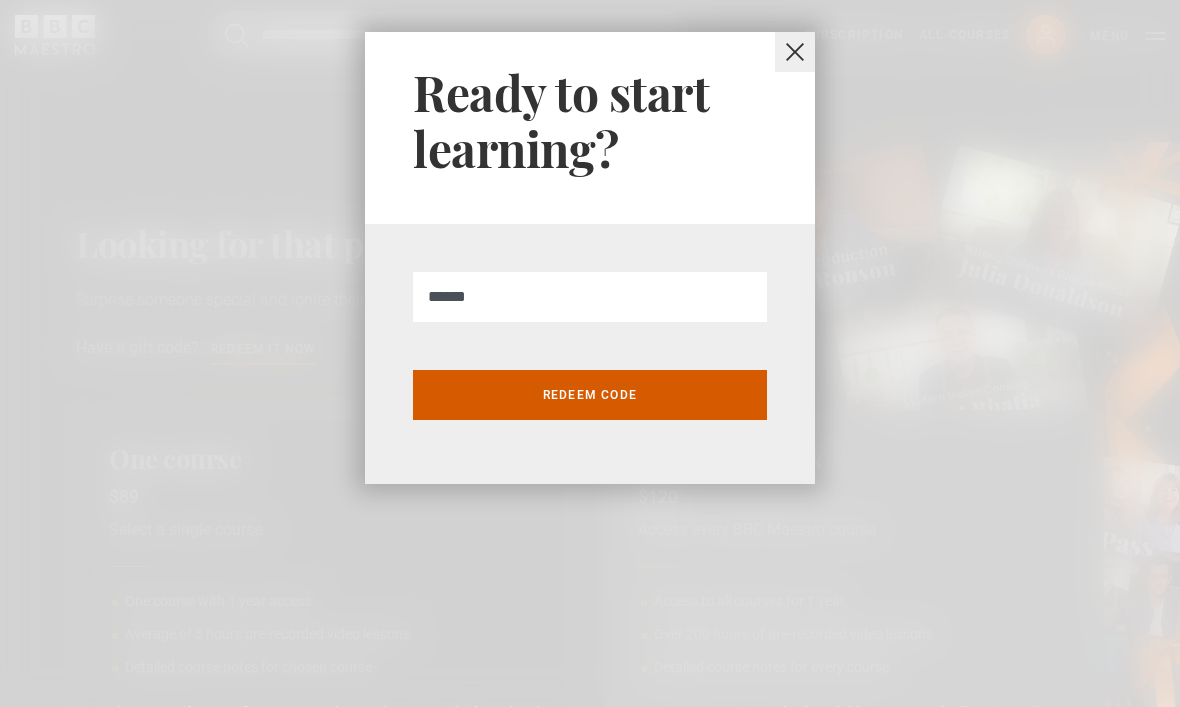 click on "Redeem code" at bounding box center (590, 395) 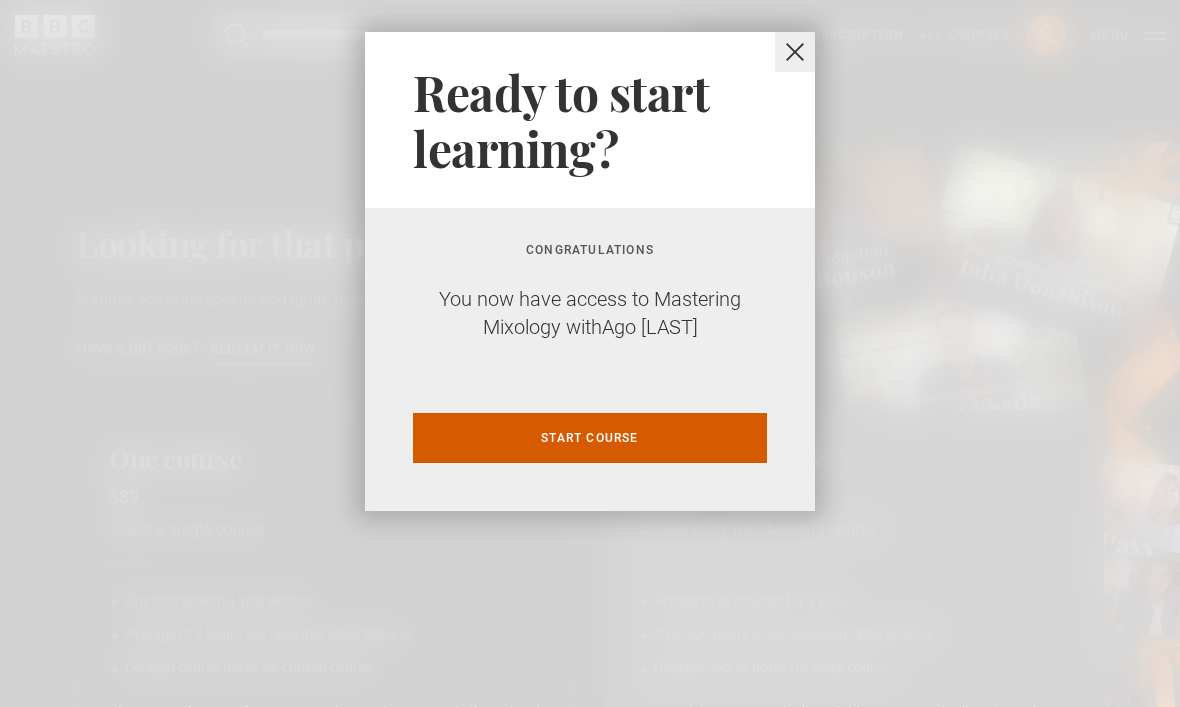 click on "Start course" at bounding box center (590, 438) 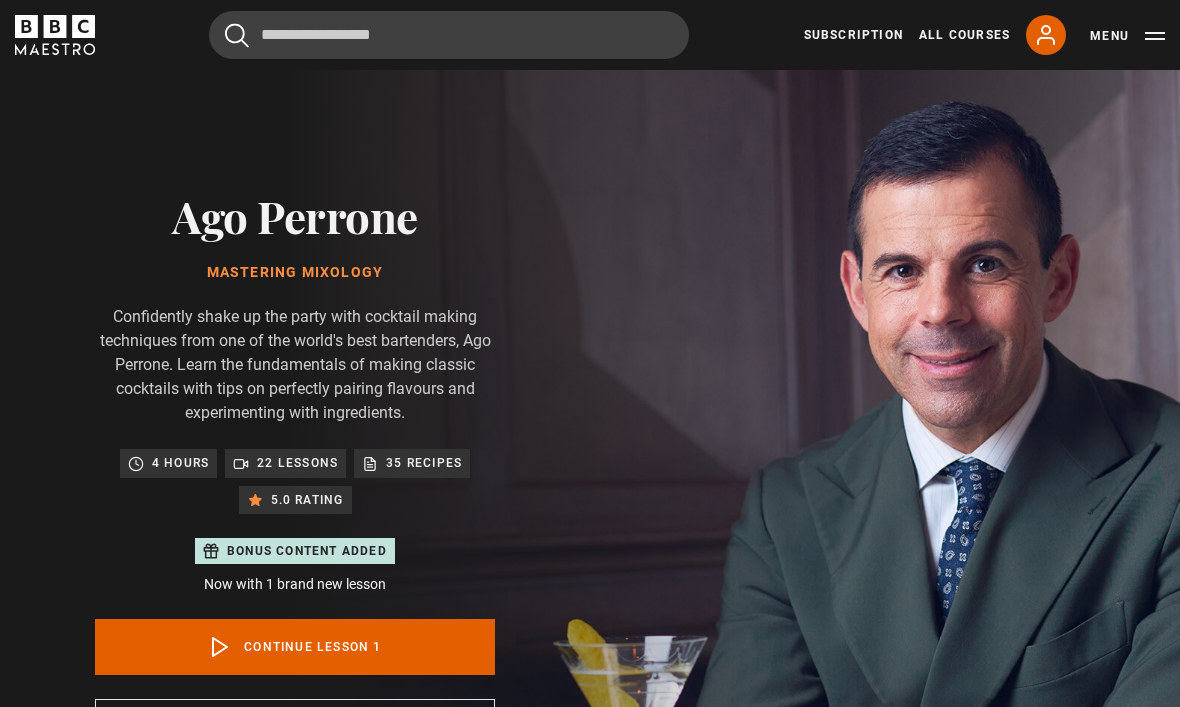 scroll, scrollTop: 0, scrollLeft: 0, axis: both 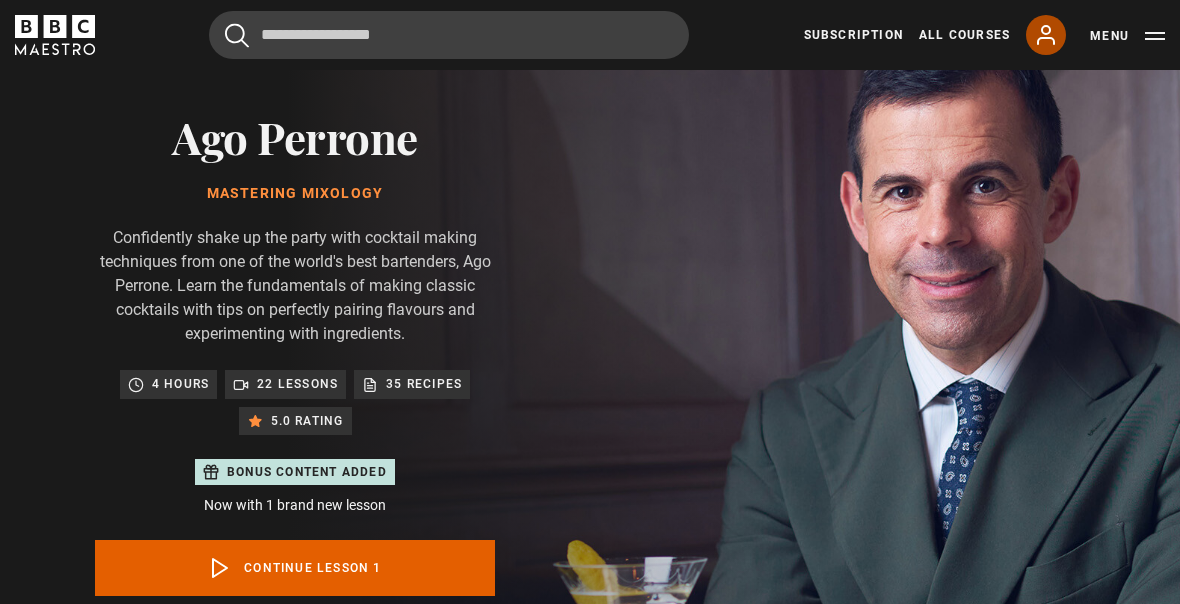 click on "My Account" at bounding box center [1046, 35] 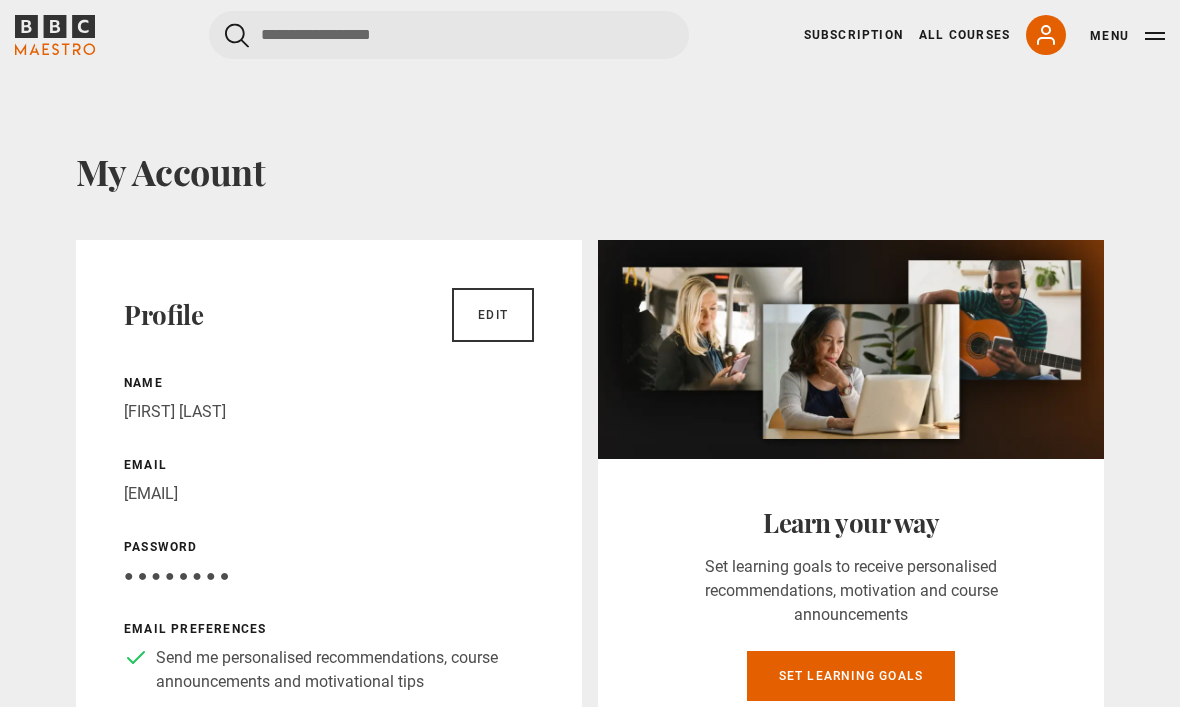 scroll, scrollTop: 57, scrollLeft: 0, axis: vertical 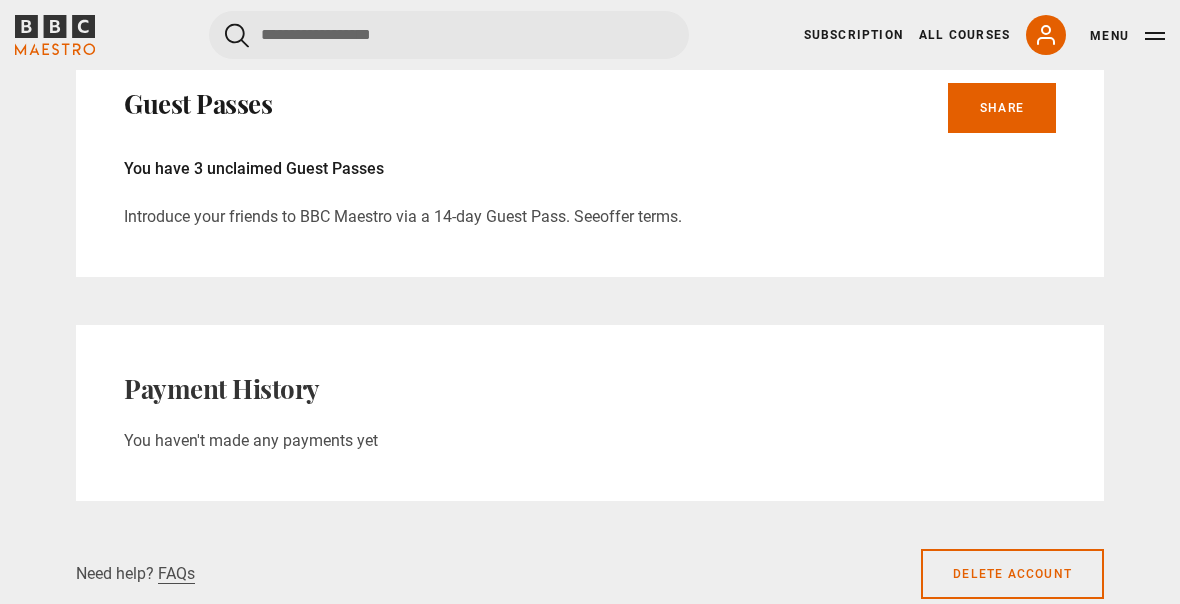 click on "offer terms" at bounding box center [639, 217] 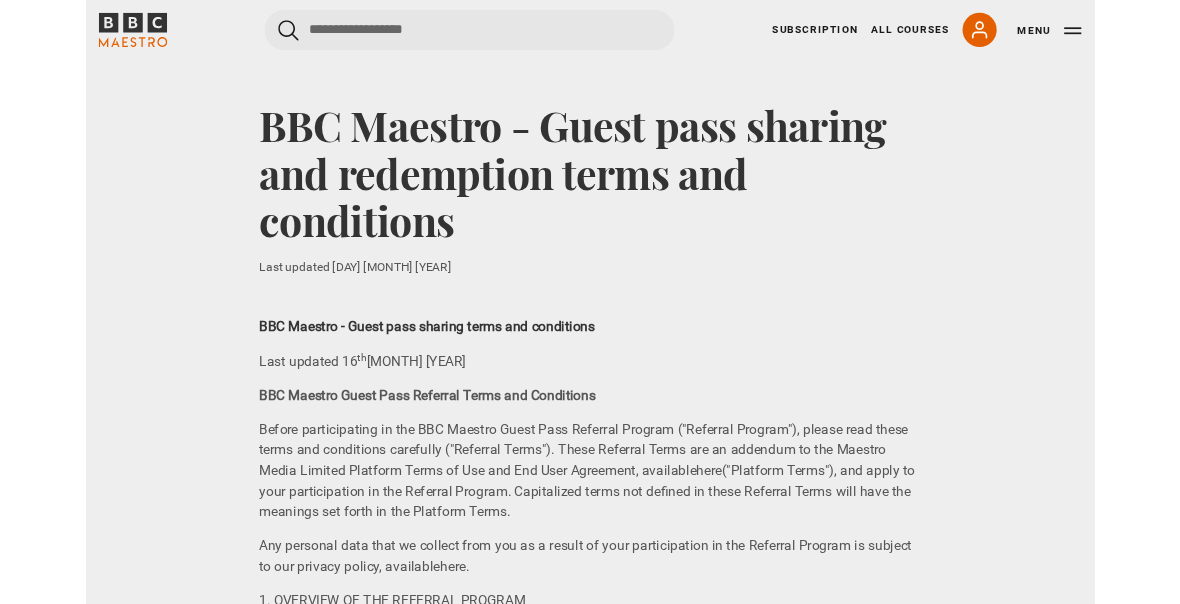 scroll, scrollTop: 0, scrollLeft: 0, axis: both 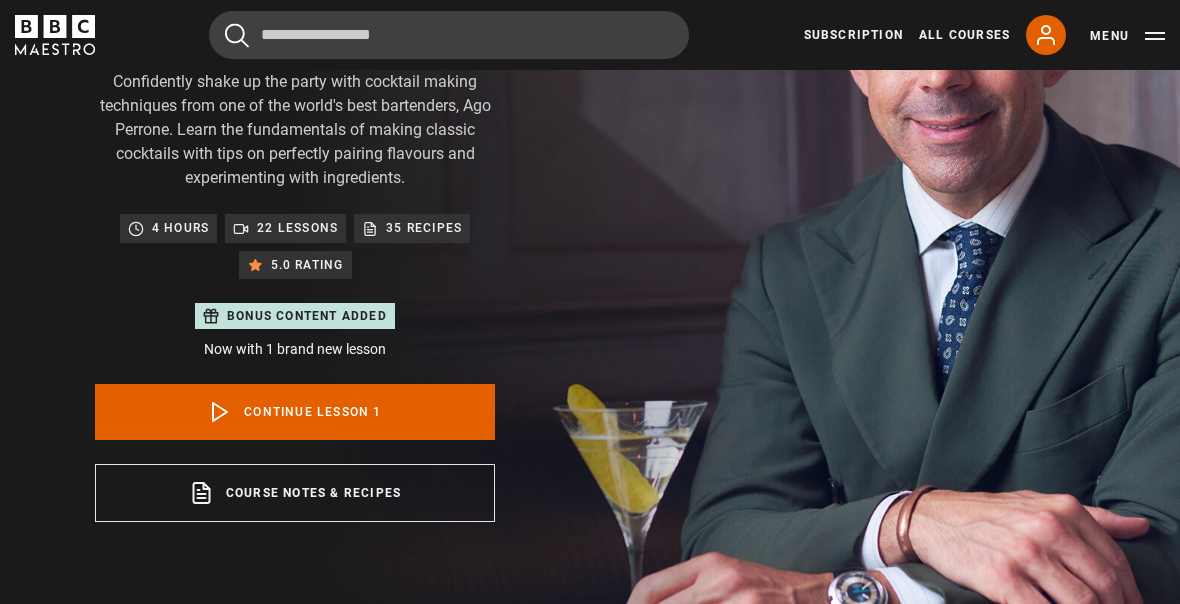 click on "35
recipes" at bounding box center (424, 229) 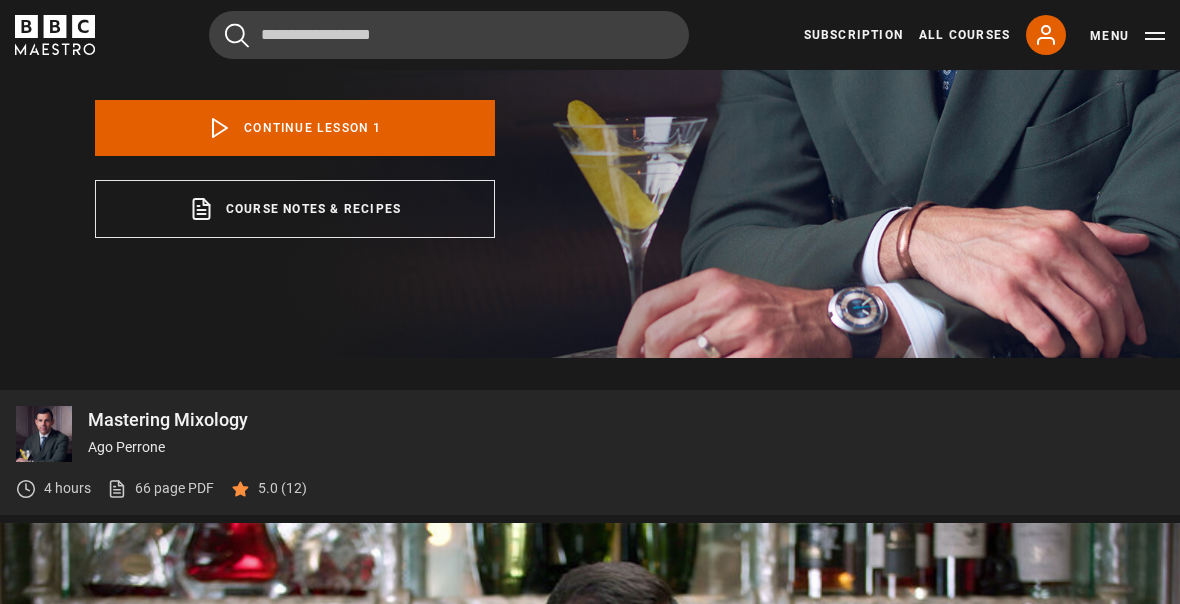 scroll, scrollTop: 517, scrollLeft: 0, axis: vertical 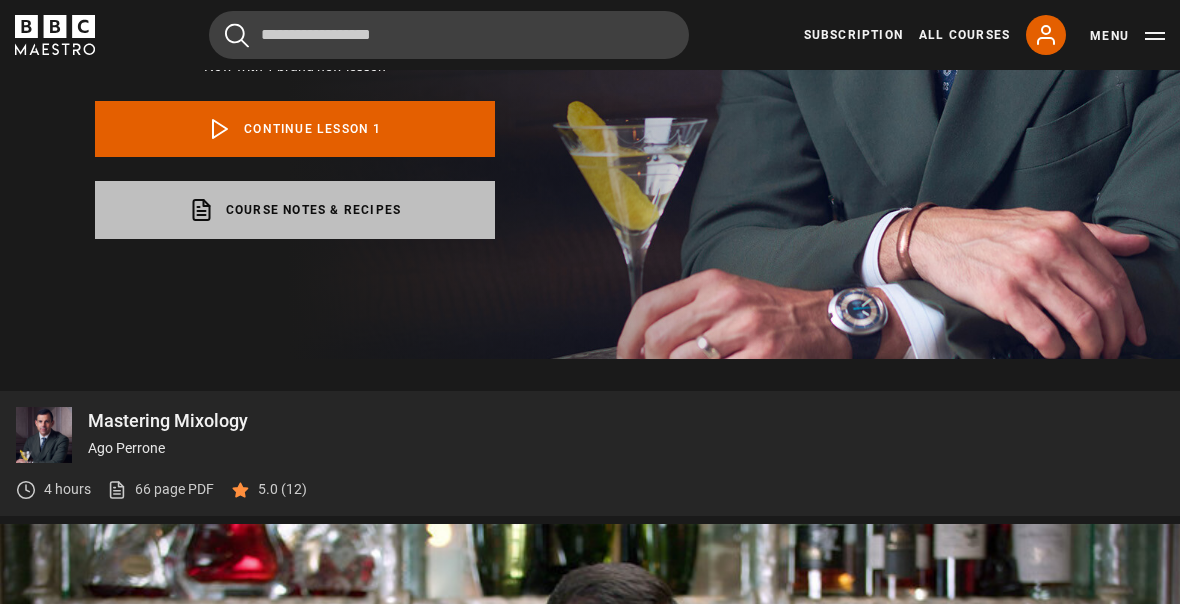 click on "Course notes & recipes
opens in a new tab" at bounding box center [295, 211] 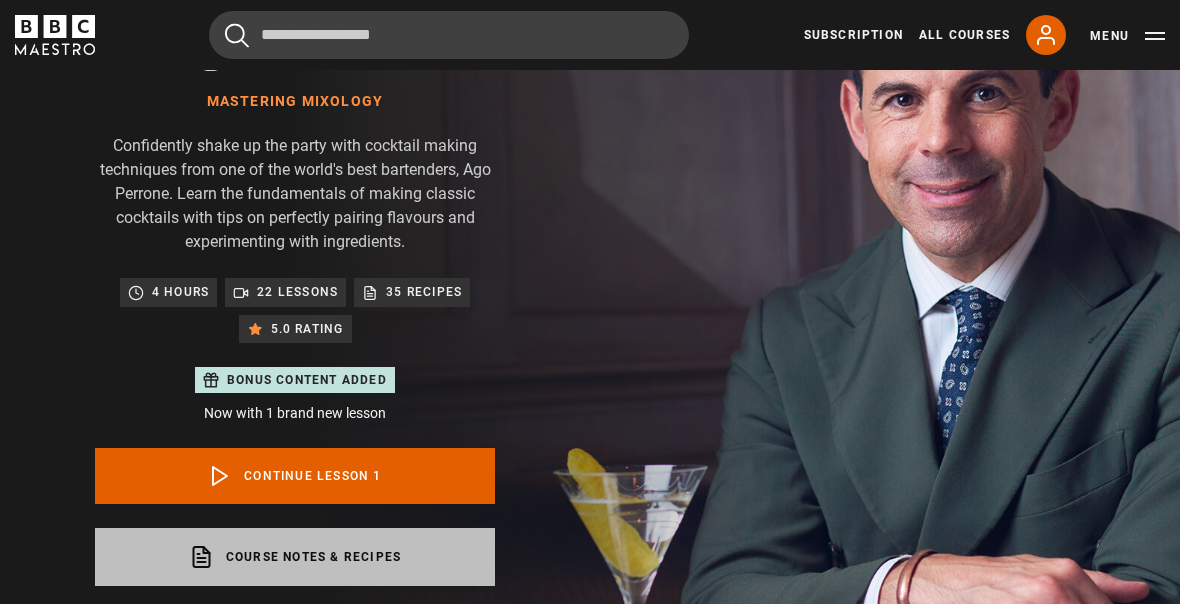 scroll, scrollTop: 163, scrollLeft: 0, axis: vertical 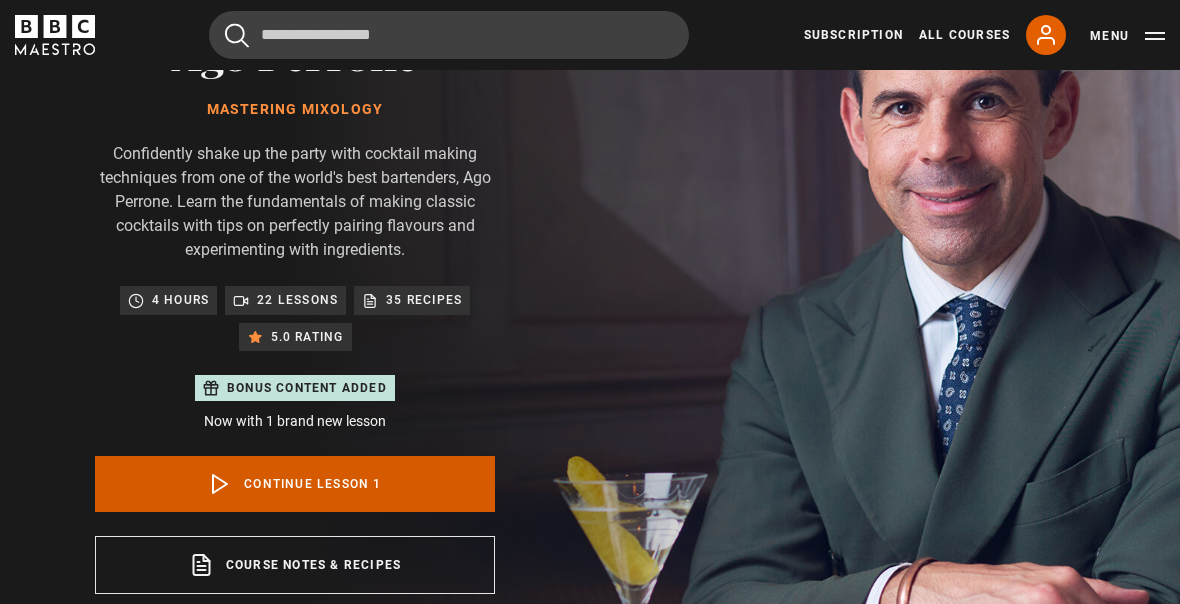 click on "Continue lesson 1" at bounding box center [295, 484] 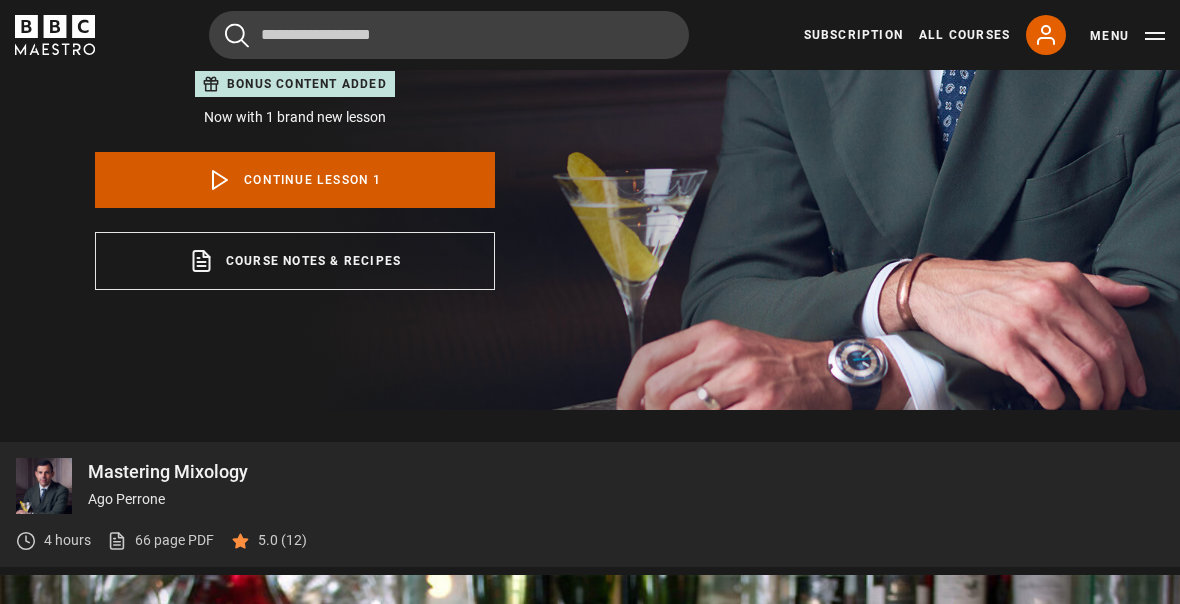 scroll, scrollTop: 997, scrollLeft: 0, axis: vertical 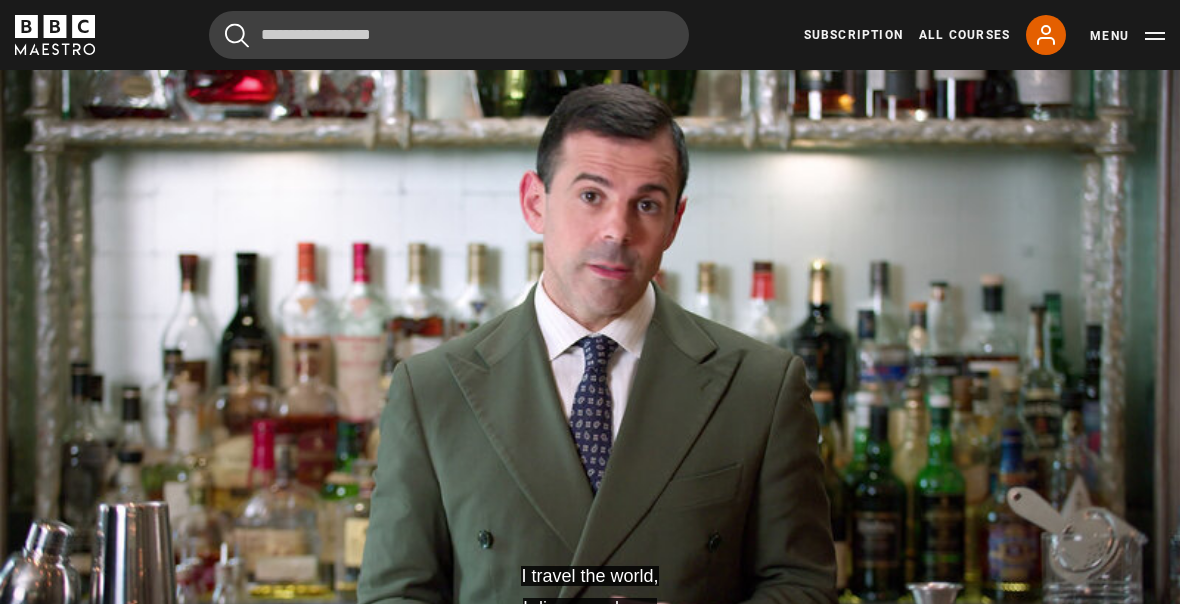 click on "I travel the world,
I discover places Video Player is loading. Play Lesson Introduction 10s Skip Back 10 seconds Pause 10s Skip Forward 10 seconds Loaded :  47.94% Pause Mute Current Time  0:13 - Duration  2:05
Ago Perrone
Lesson 1
Introduction
1x Playback Rate 2x 1.5x 1x , selected 0.5x Captions captions off English  Captions , selected This is a modal window.
Lesson Completed
Up next
Bar set-up
Cancel
Do you want to save this lesson?
Save lesson" at bounding box center (590, 377) 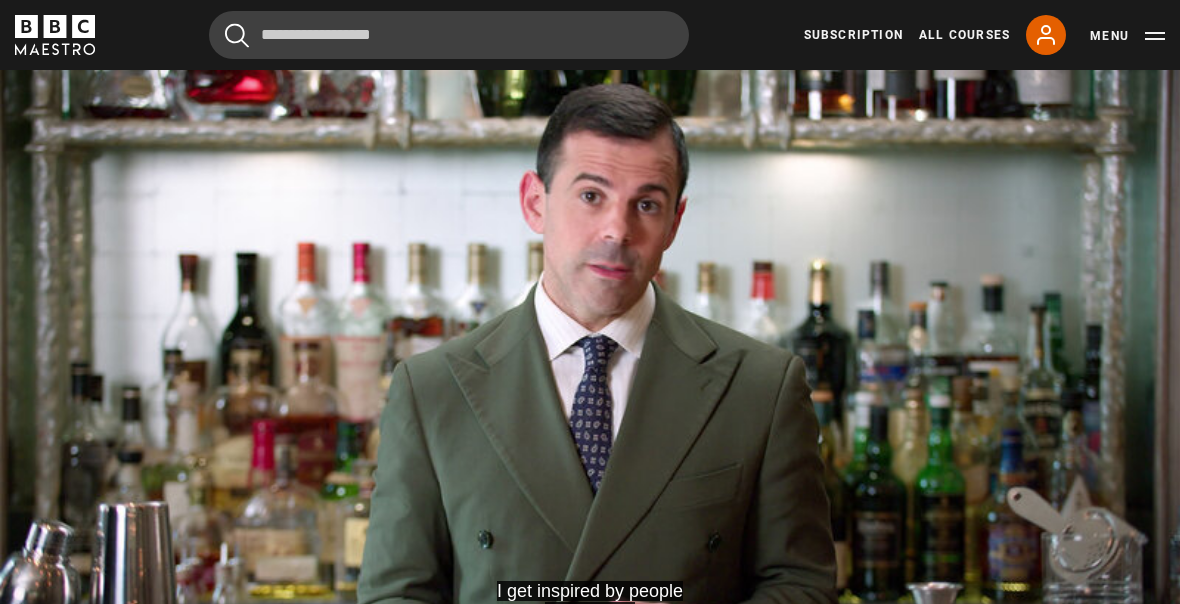 click on "10s Skip Back 10 seconds" at bounding box center (197, 372) 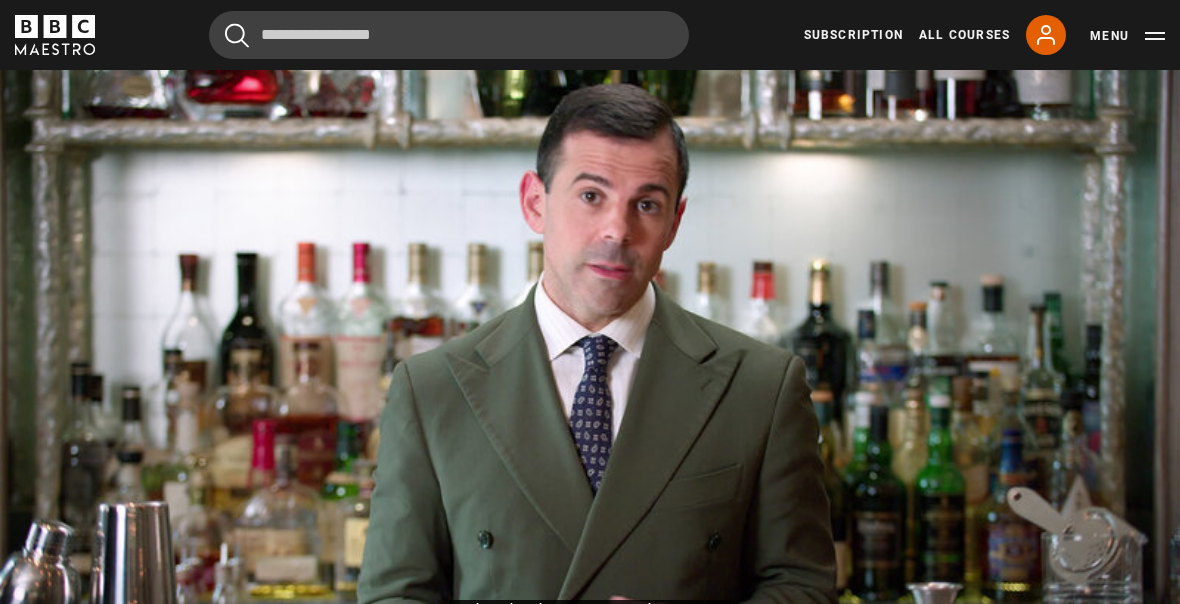 click on "and make these personal moments Video Player is loading. Play Lesson Introduction 10s Skip Back 10 seconds Pause 10s Skip Forward 10 seconds Loaded :  55.94% Pause Mute Current Time  0:19 - Duration  2:05
Ago Perrone
Lesson 1
Introduction
1x Playback Rate 2x 1.5x 1x , selected 0.5x Captions captions off English  Captions , selected This is a modal window.
Lesson Completed
Up next
Bar set-up
Cancel
Do you want to save this lesson?
Save lesson
Rewatch" at bounding box center [590, 377] 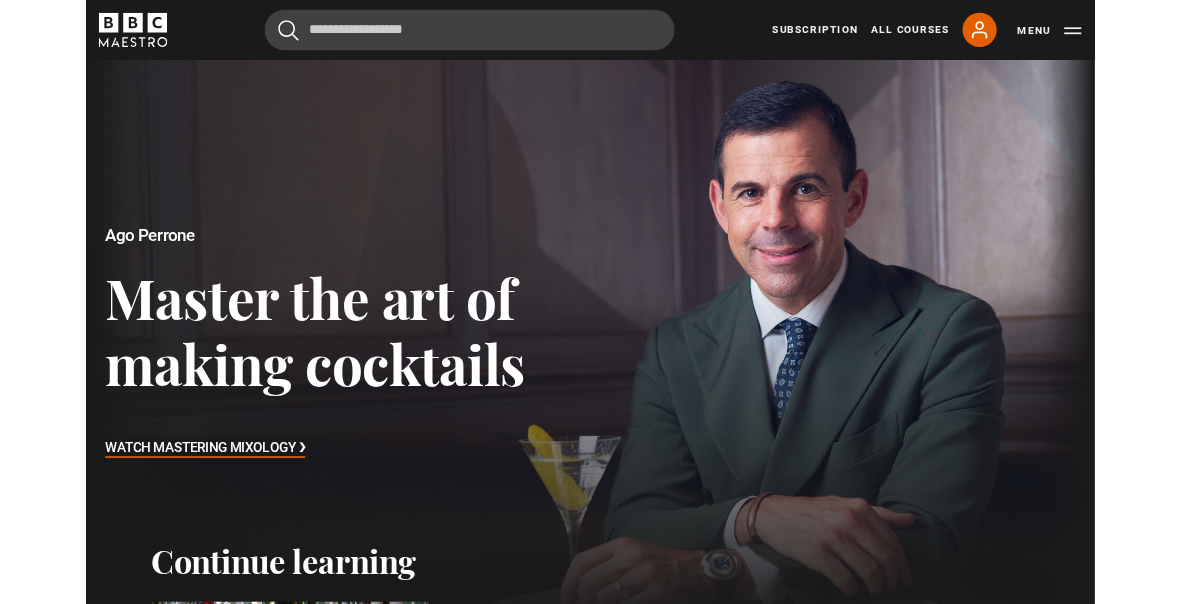 scroll, scrollTop: 0, scrollLeft: 0, axis: both 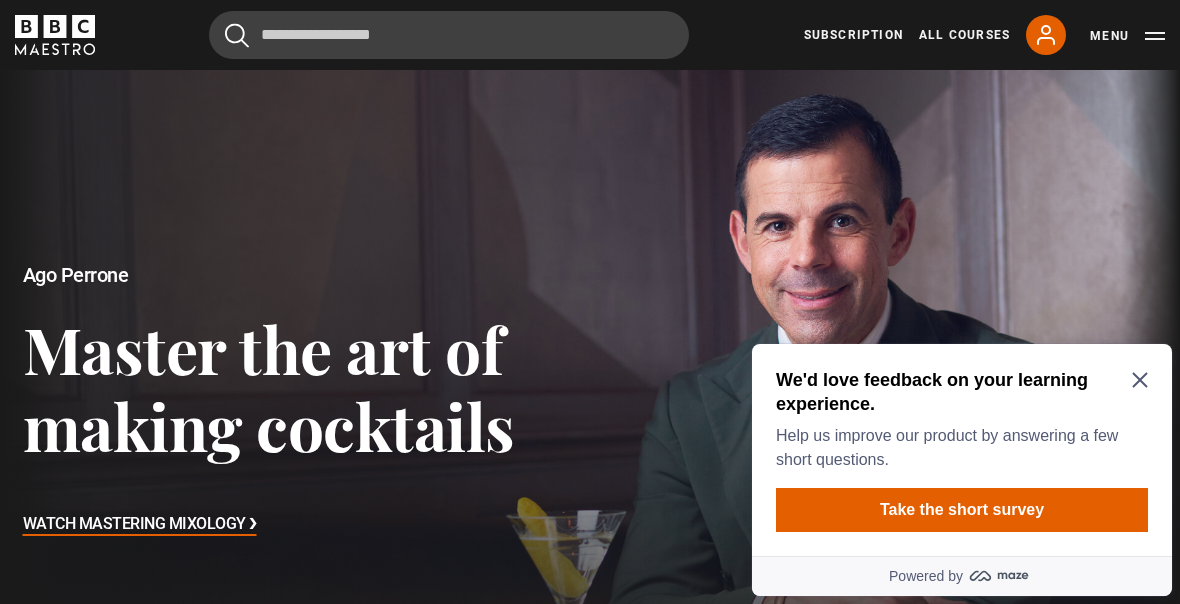 click 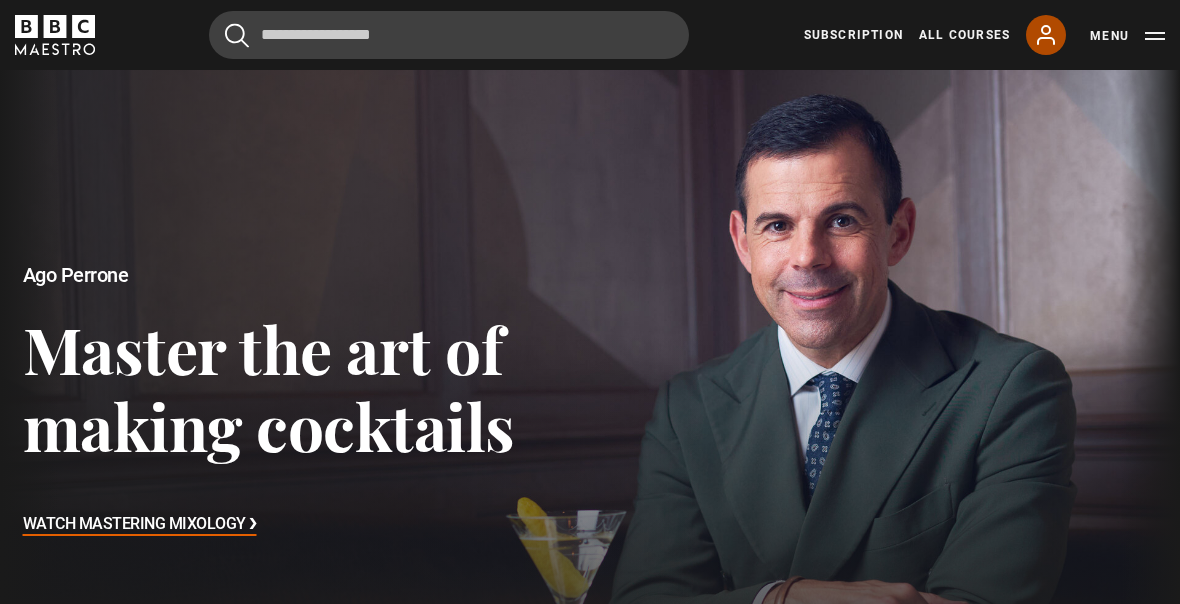 click 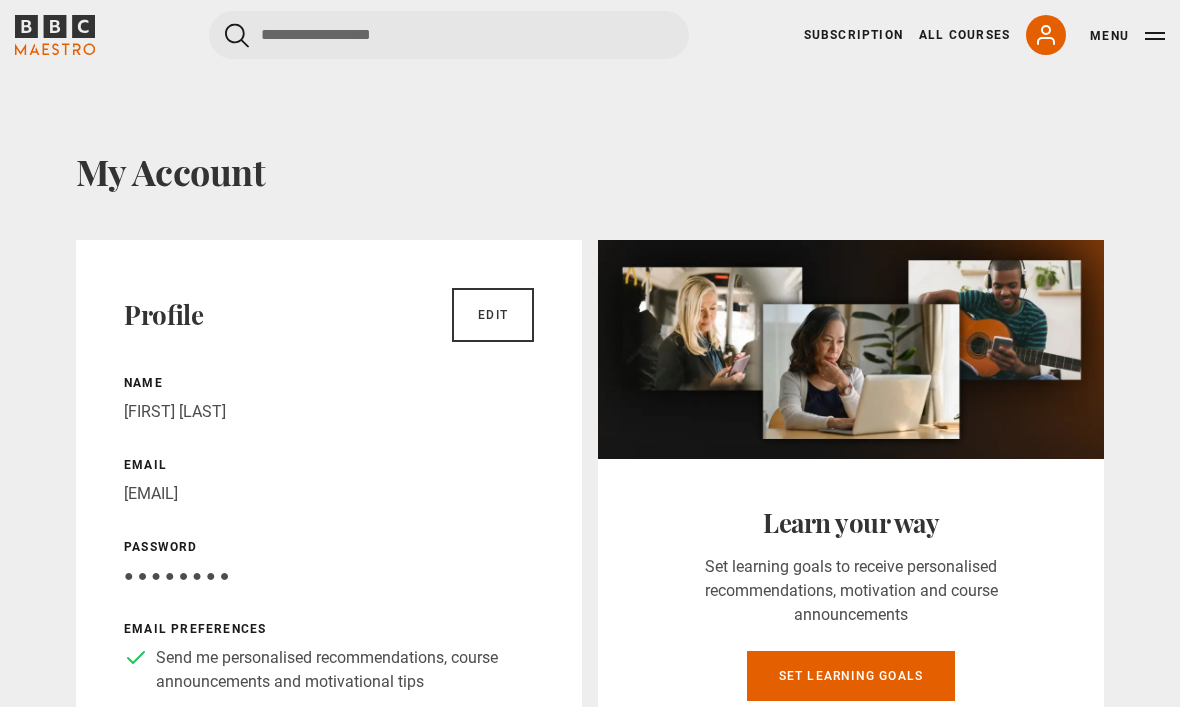 scroll, scrollTop: 0, scrollLeft: 0, axis: both 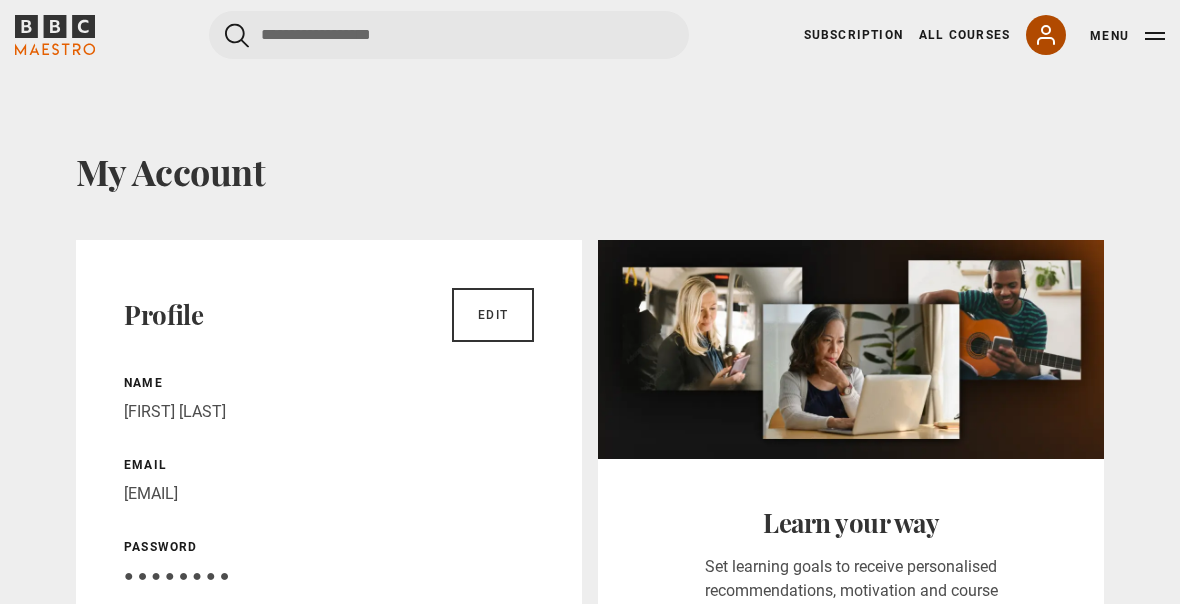 click 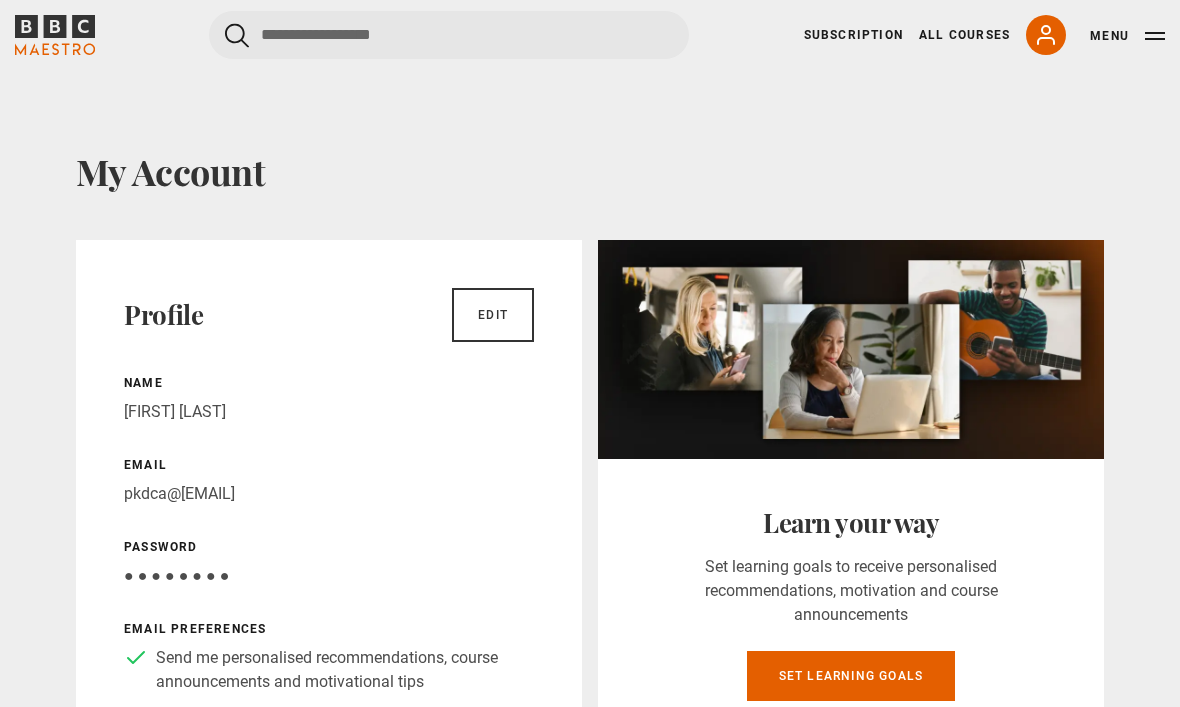 scroll, scrollTop: 0, scrollLeft: 0, axis: both 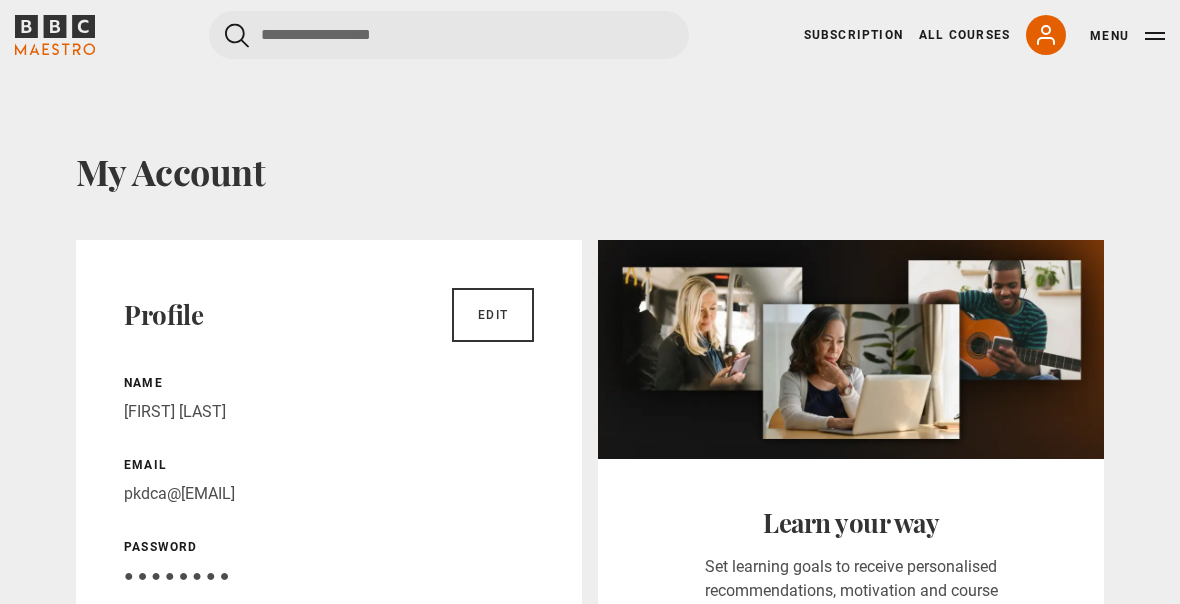 click on "Menu" at bounding box center [1127, 36] 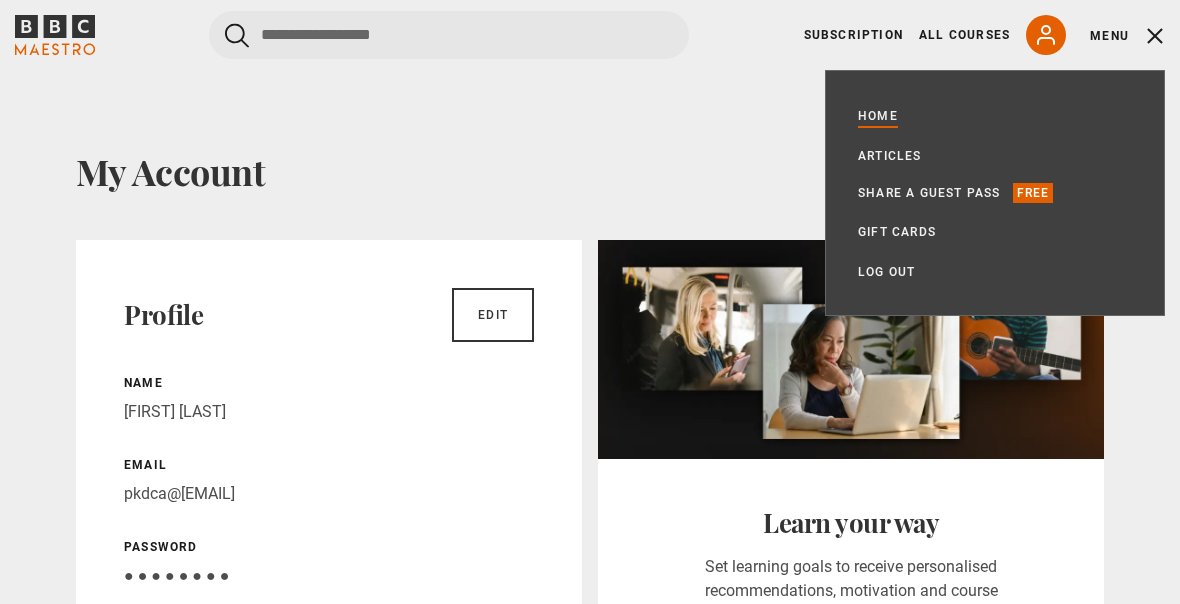 click on "Home" at bounding box center [878, 116] 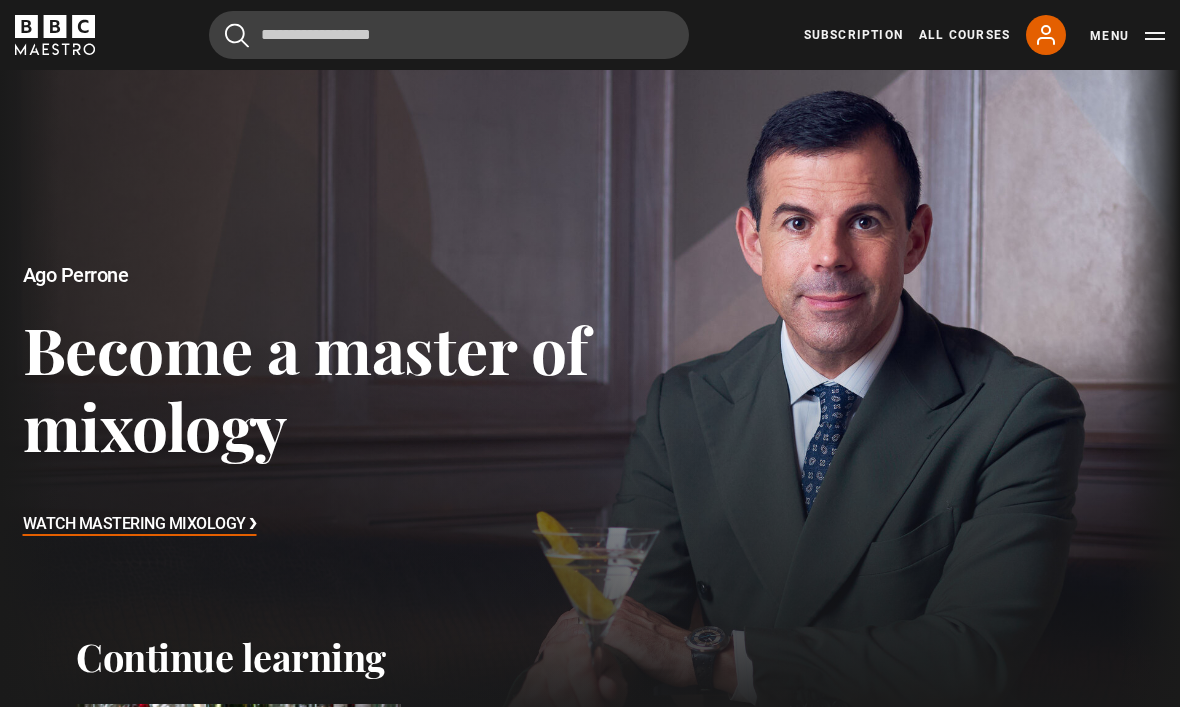 scroll, scrollTop: 0, scrollLeft: 0, axis: both 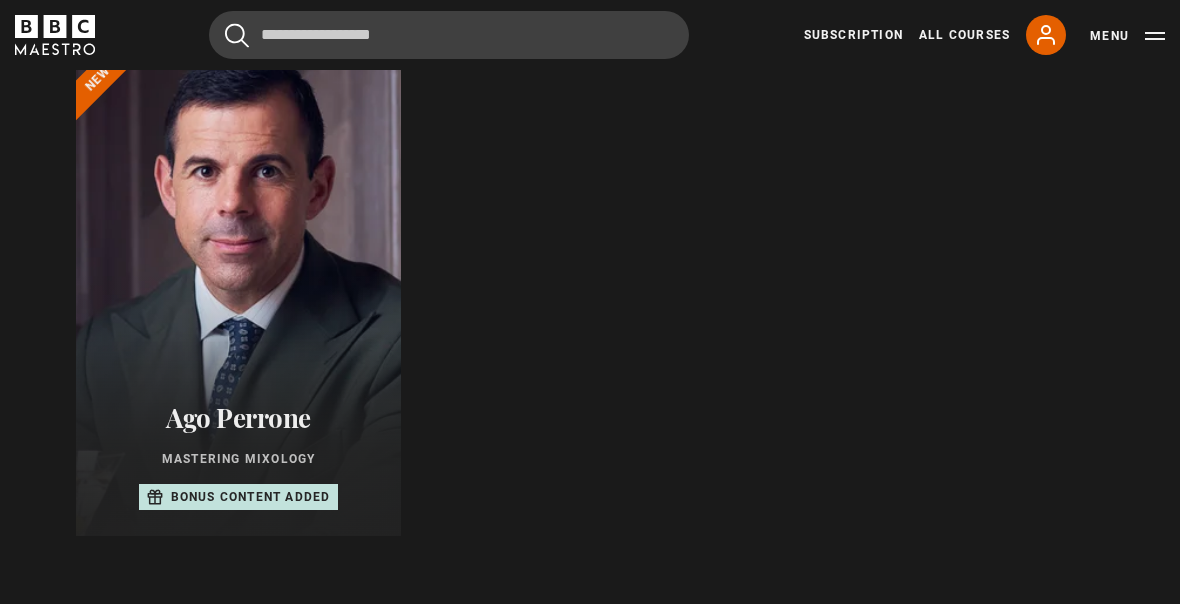 click at bounding box center [239, 296] 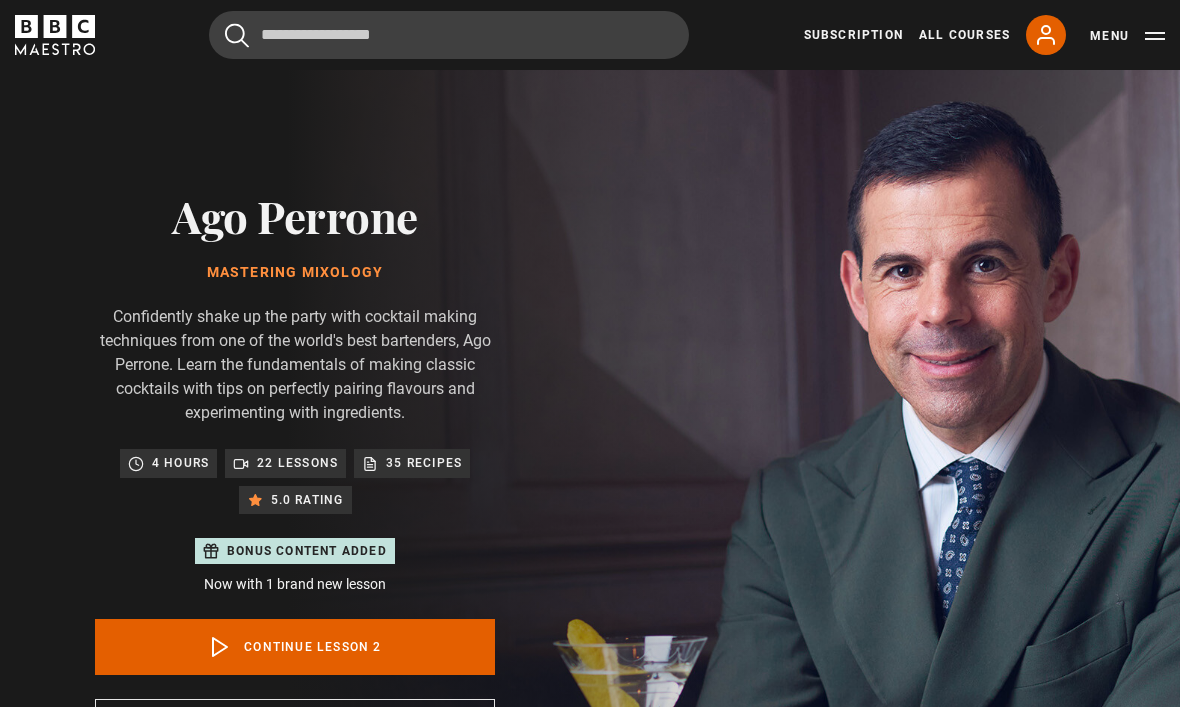 scroll, scrollTop: 875, scrollLeft: 0, axis: vertical 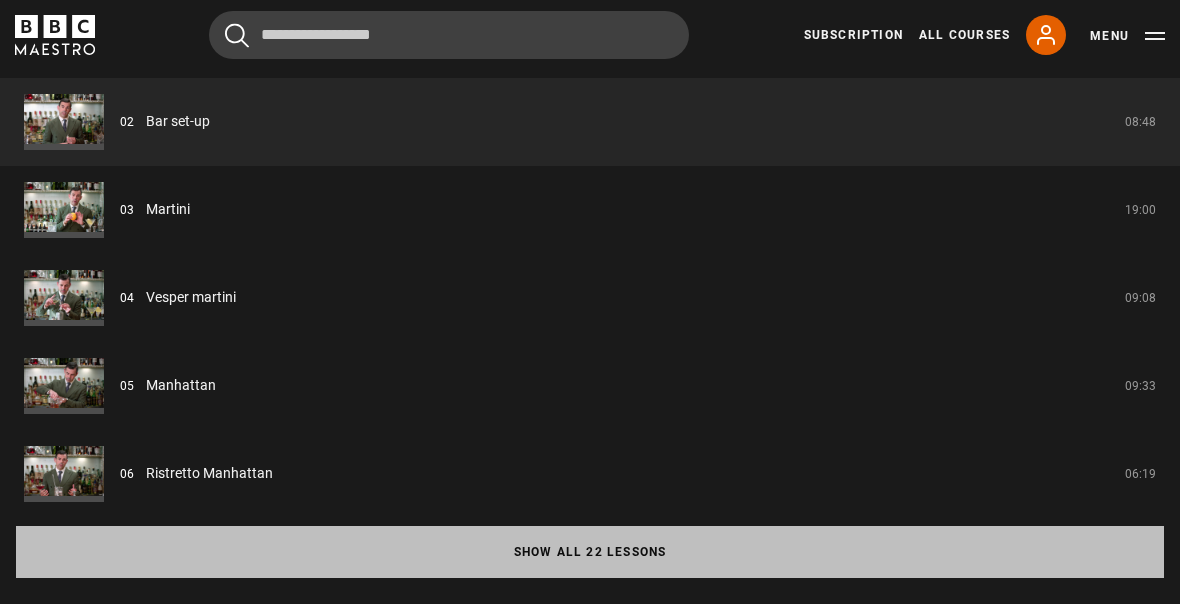 click on "Show all 22 lessons" at bounding box center (590, 552) 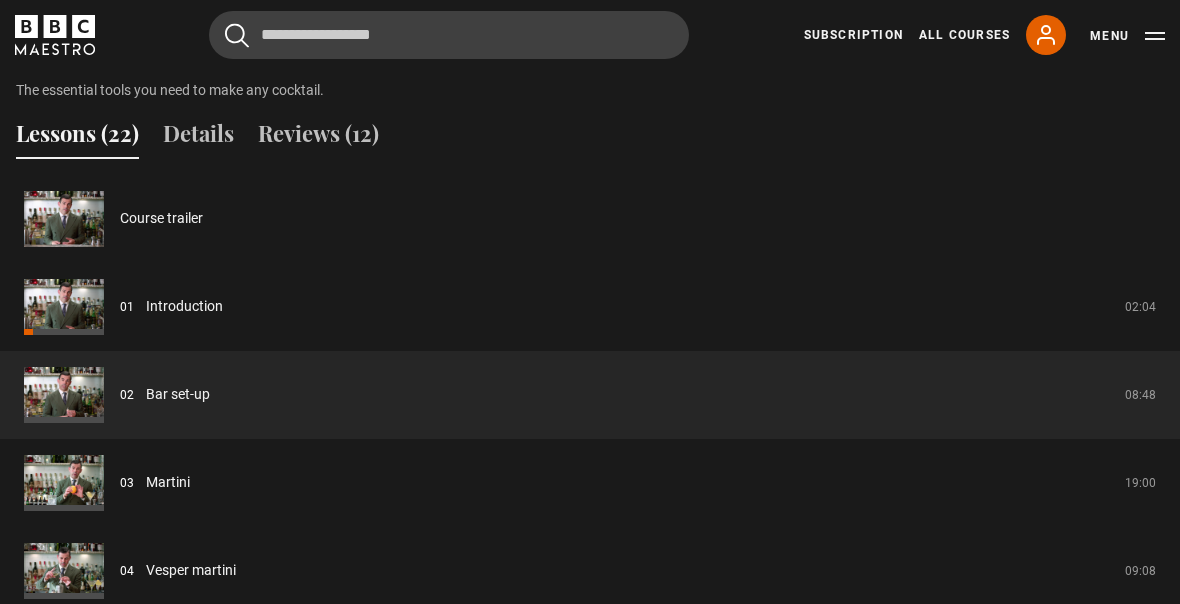 scroll, scrollTop: 1721, scrollLeft: 0, axis: vertical 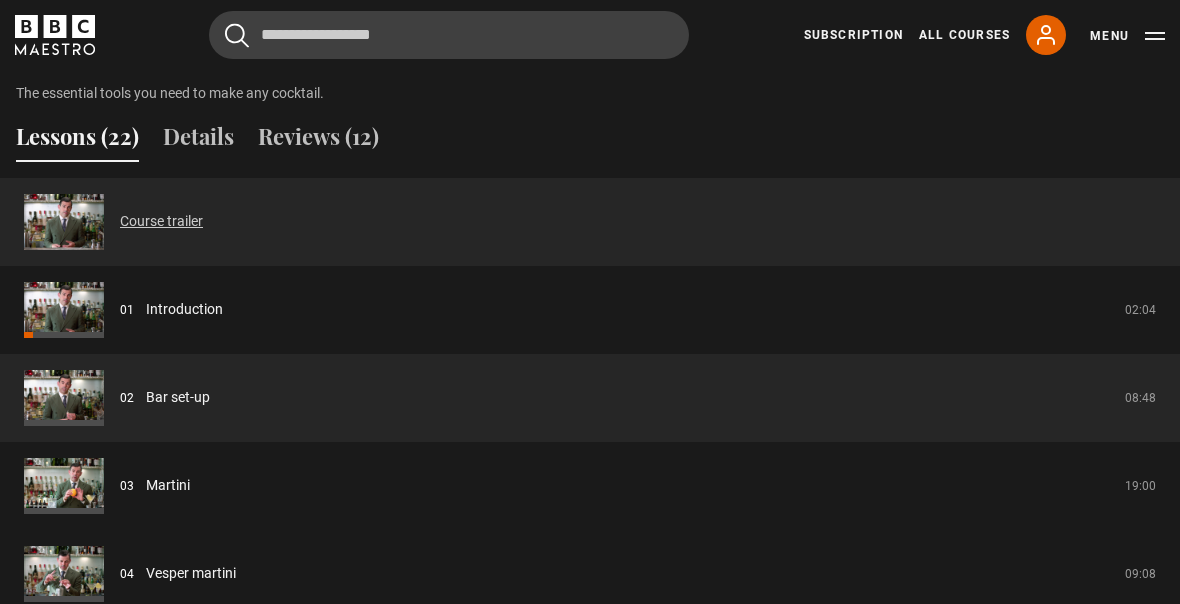 click on "Course trailer" at bounding box center (161, 221) 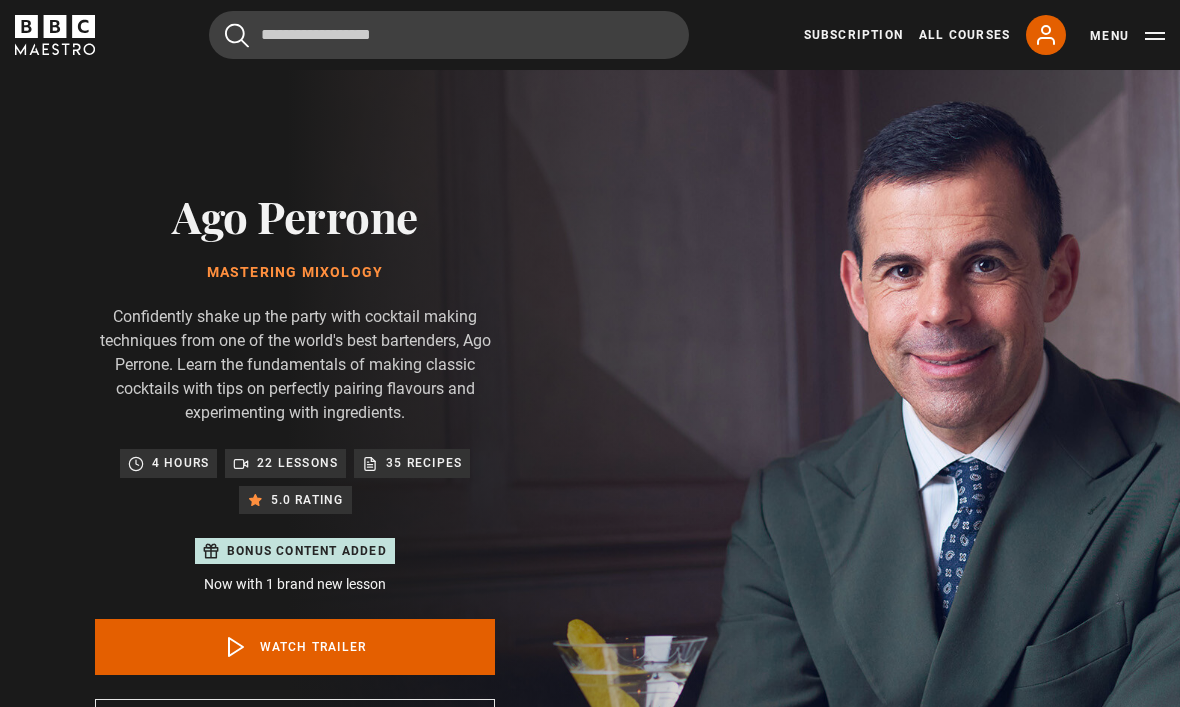 scroll, scrollTop: 875, scrollLeft: 0, axis: vertical 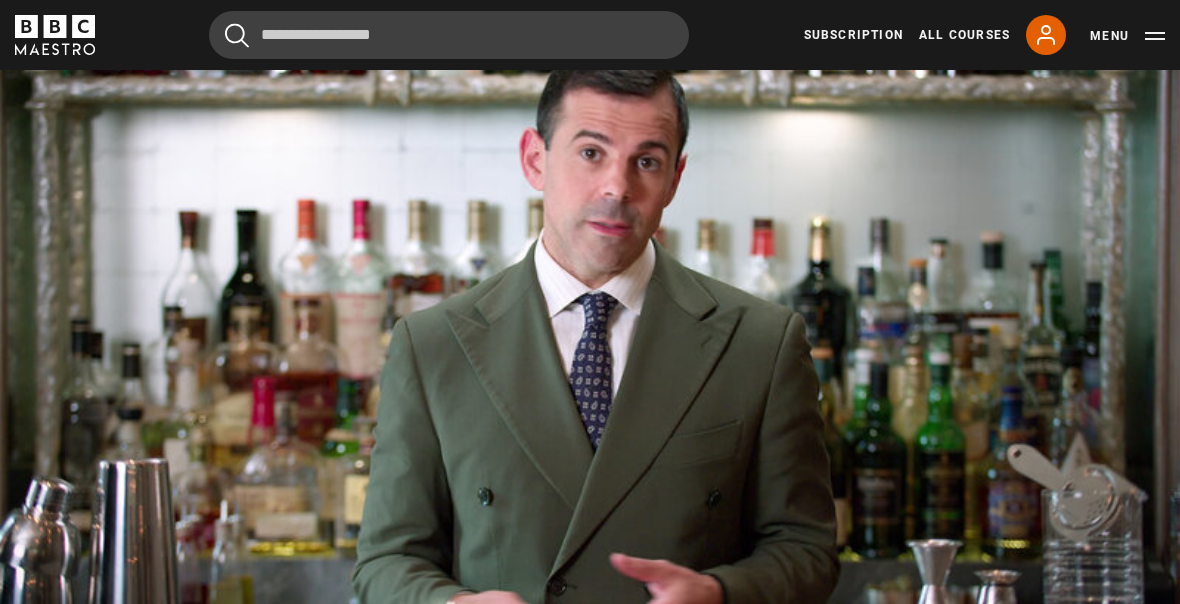 click on "Video Player is loading. Play Video 10s Skip Back 10 seconds Pause 10s Skip Forward 10 seconds Loaded :  95.34% Pause Mute Current Time  0:55 - Duration  1:29 1x Playback Rate 2x 1.5x 1x , selected 0.5x Captions captions off English  Captions , selected This is a modal window.
Lesson Completed
Up next
Introduction
Cancel
Rewatch
Rewatch
Play next
Play next" at bounding box center [590, 334] 